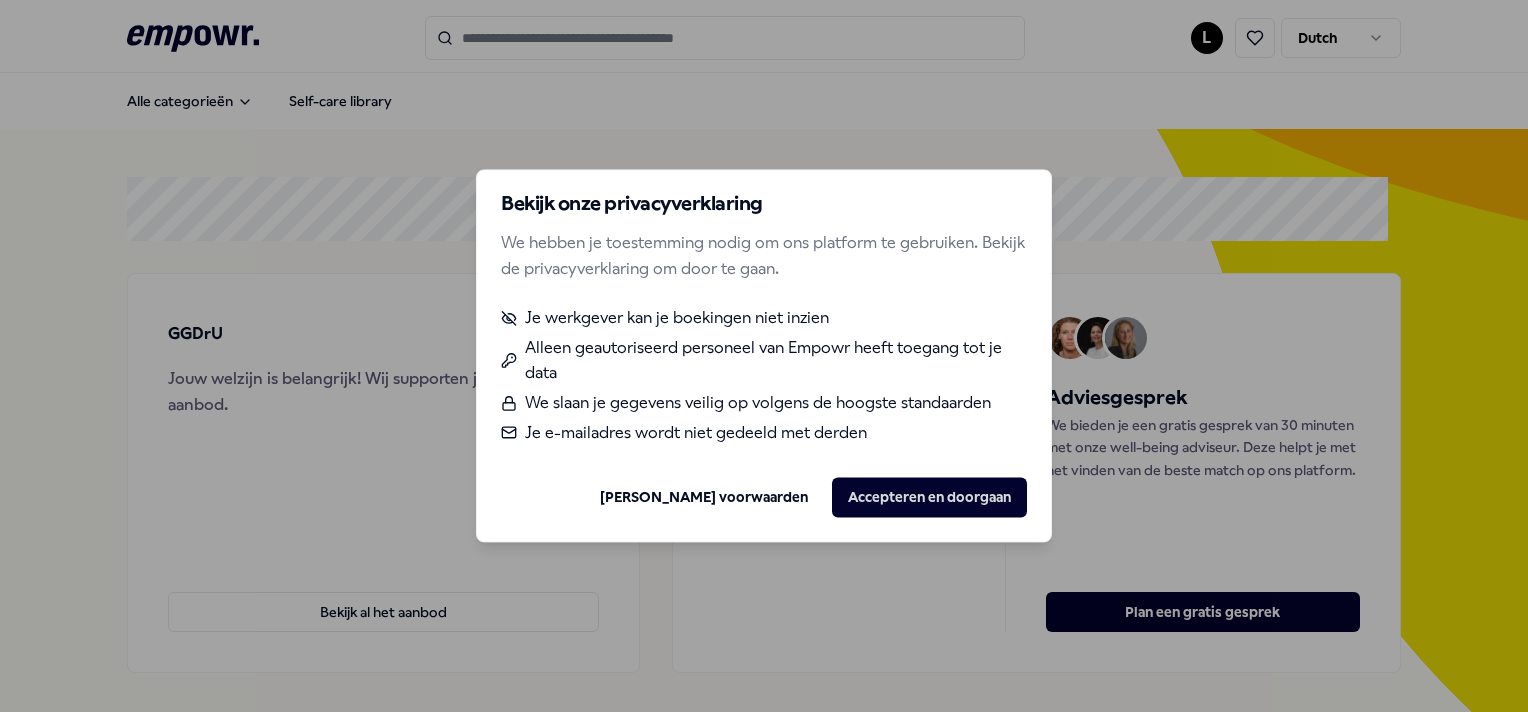 scroll, scrollTop: 0, scrollLeft: 0, axis: both 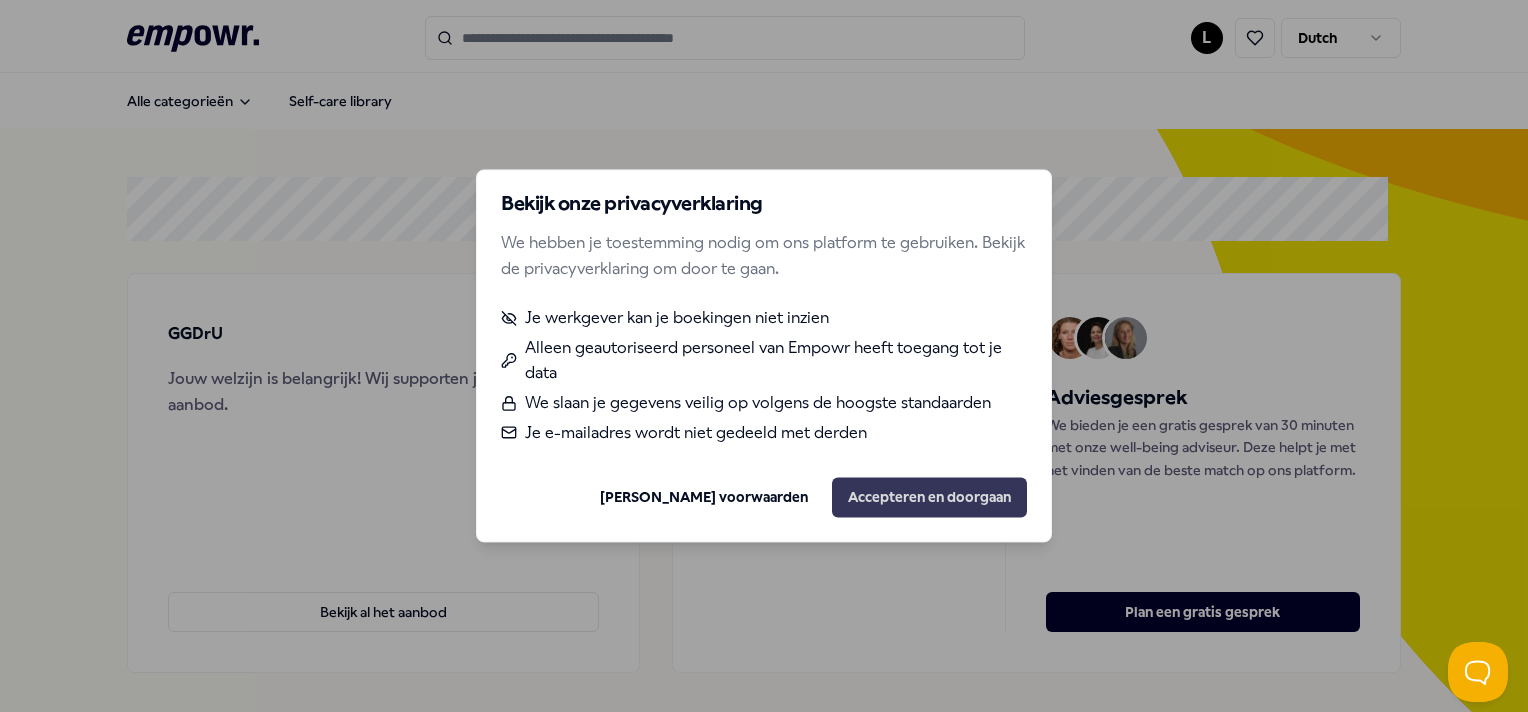 click on "Accepteren en doorgaan" at bounding box center [929, 498] 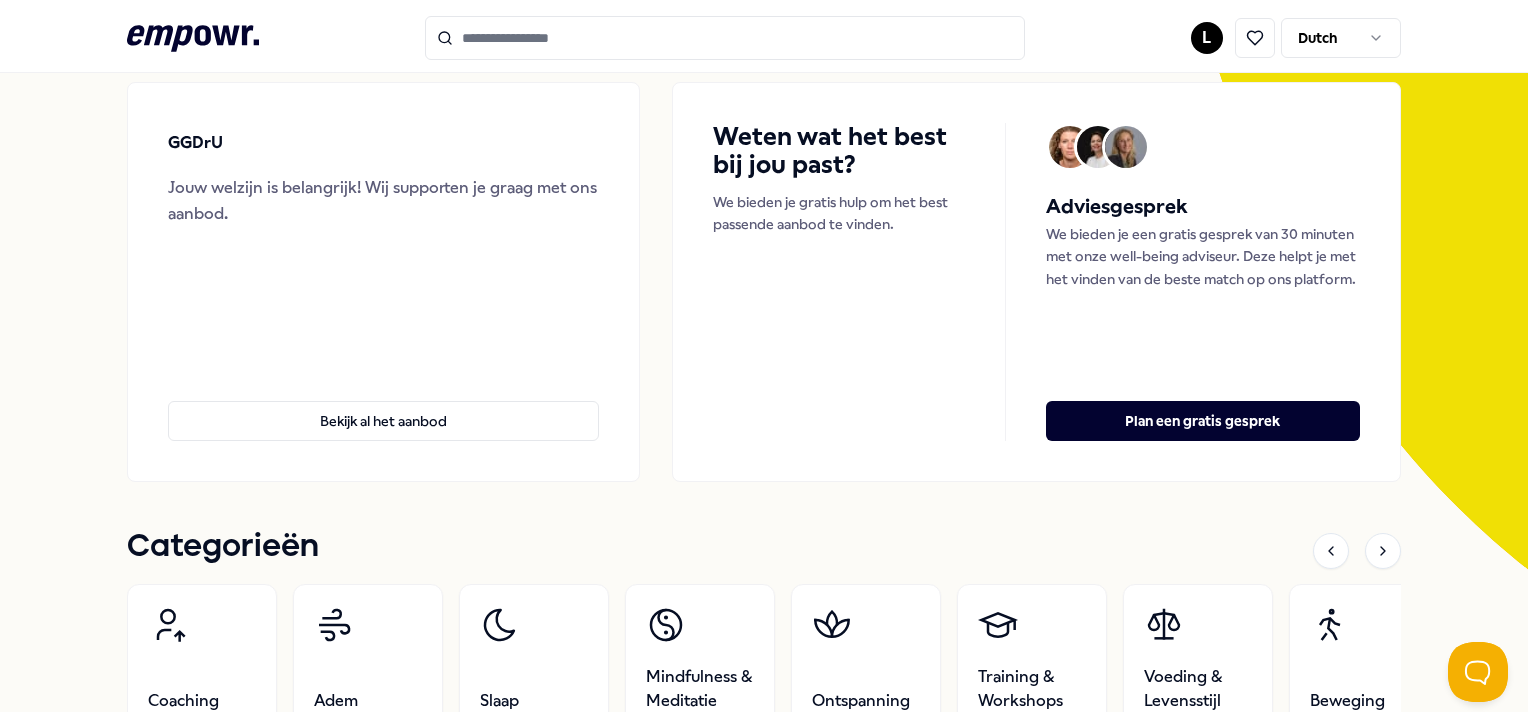 scroll, scrollTop: 192, scrollLeft: 0, axis: vertical 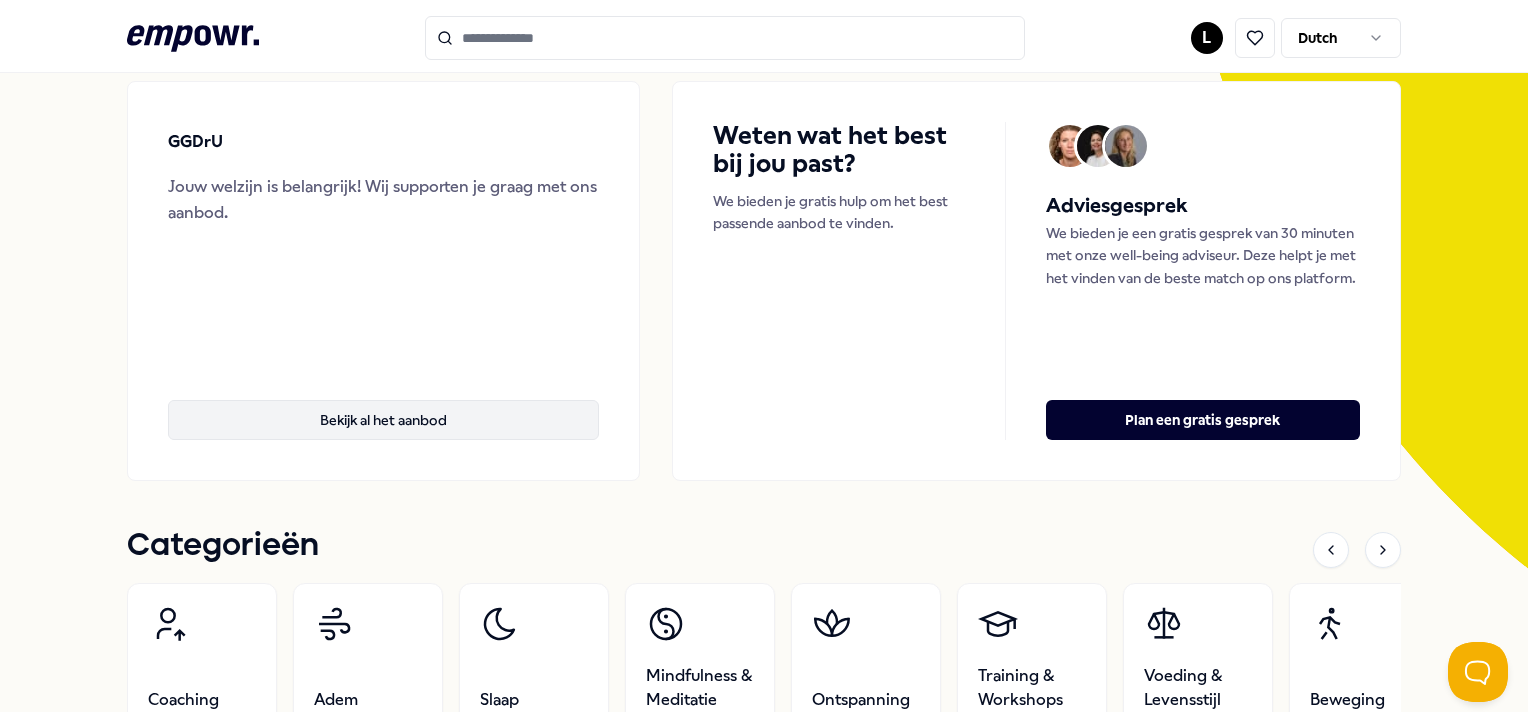 click on "Bekijk al het aanbod" at bounding box center [383, 420] 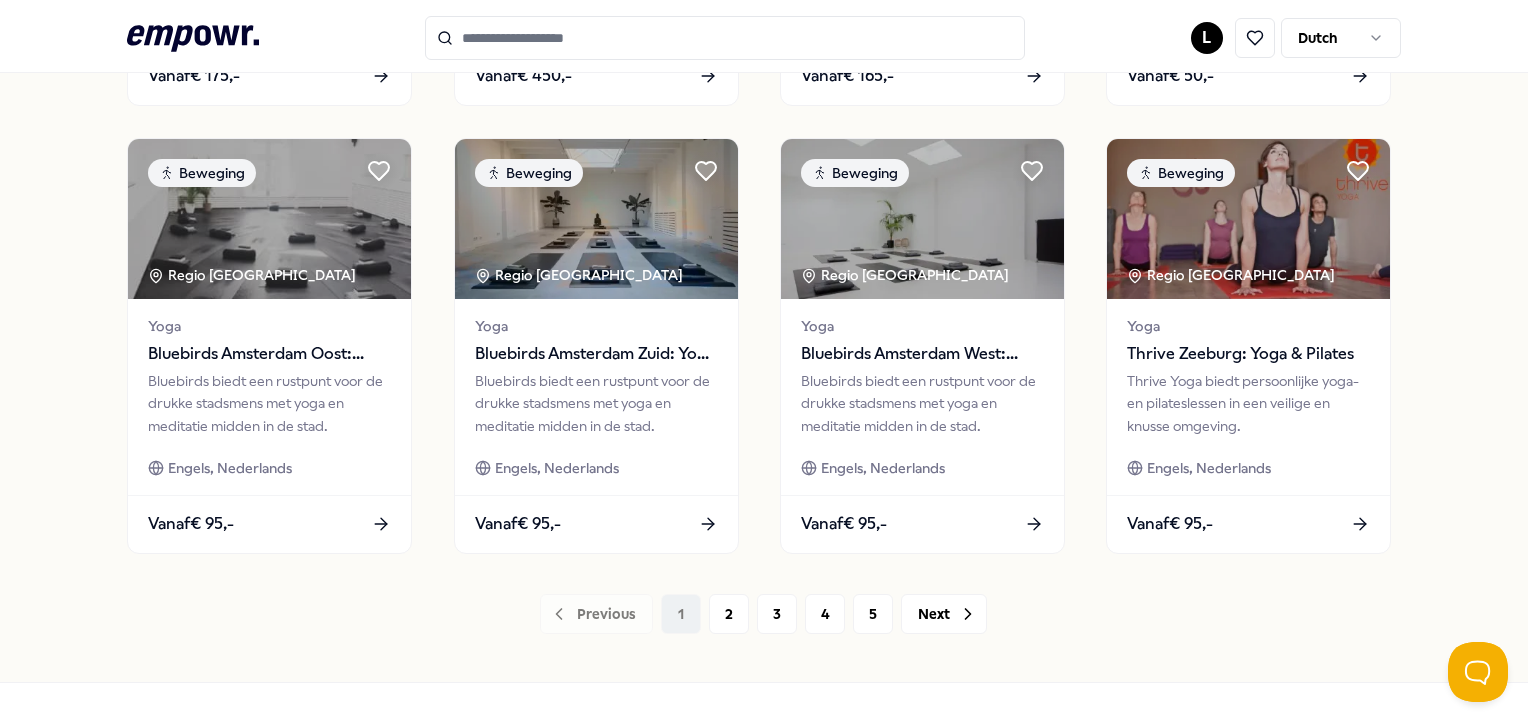 scroll, scrollTop: 1010, scrollLeft: 0, axis: vertical 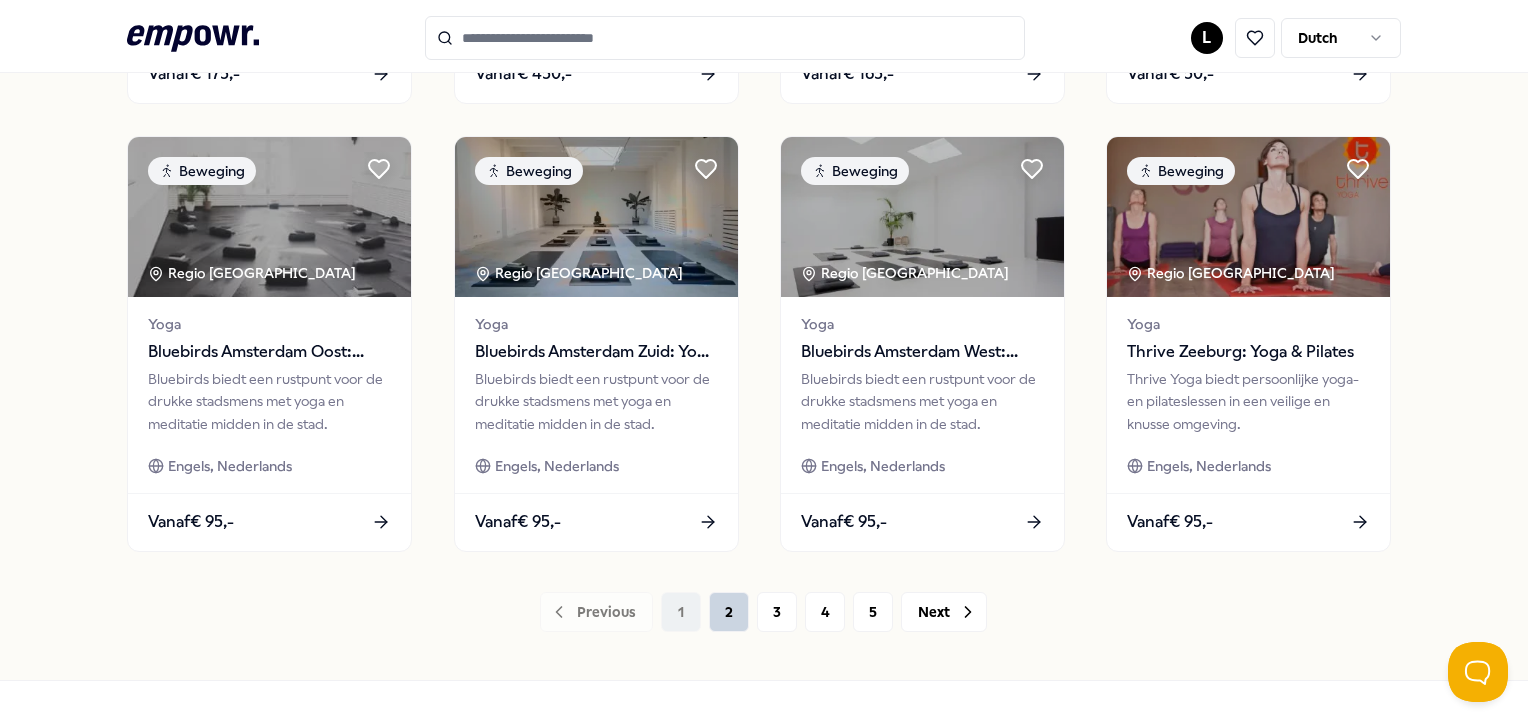 click on "2" at bounding box center [729, 612] 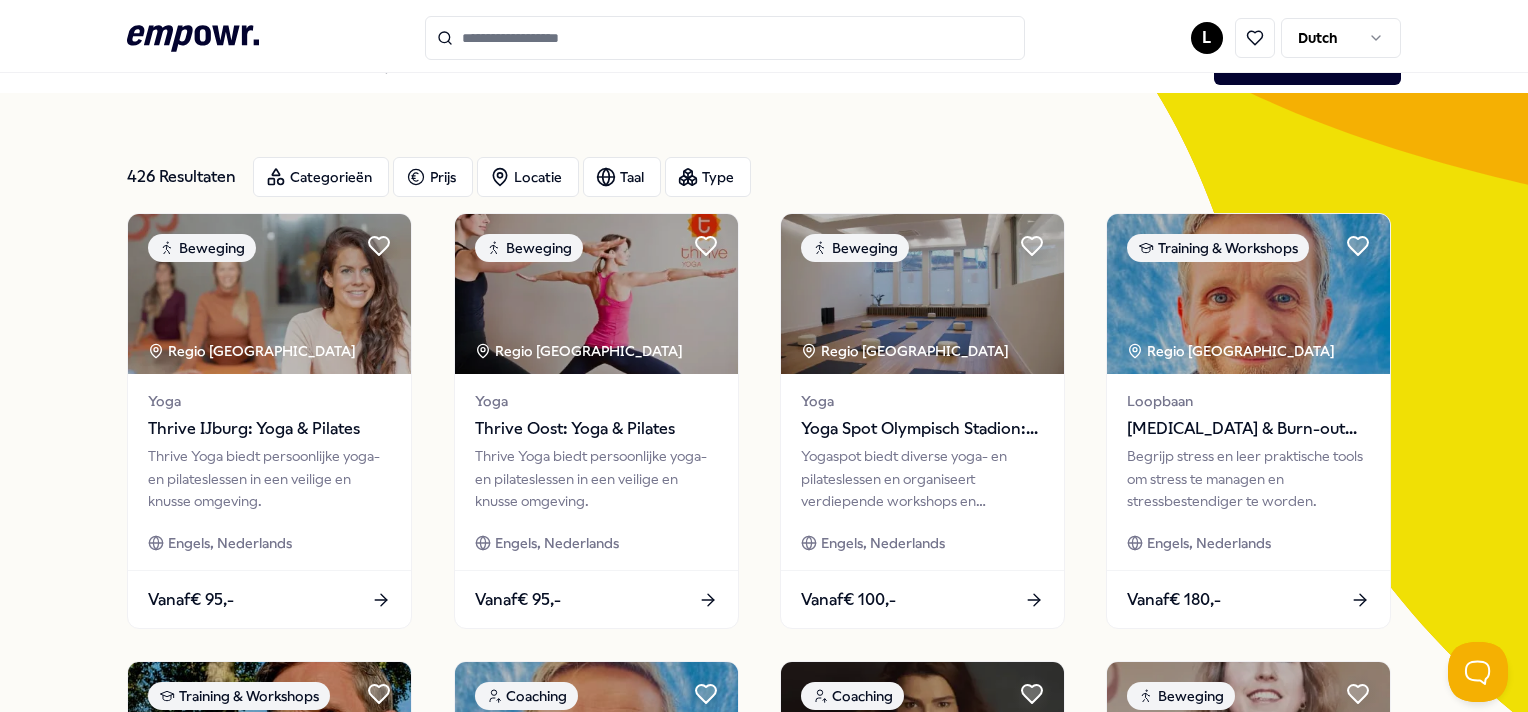 scroll, scrollTop: 0, scrollLeft: 0, axis: both 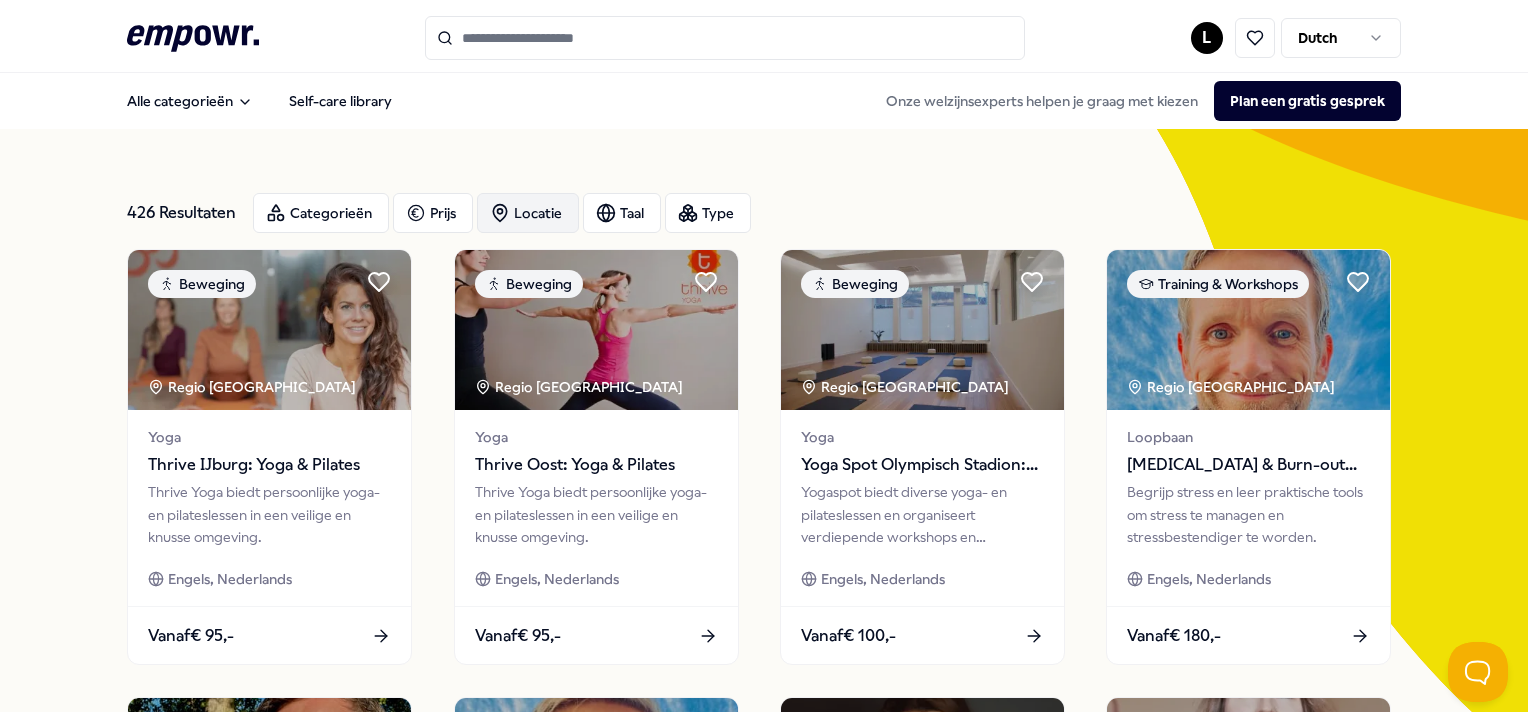 click on "Locatie" at bounding box center [528, 213] 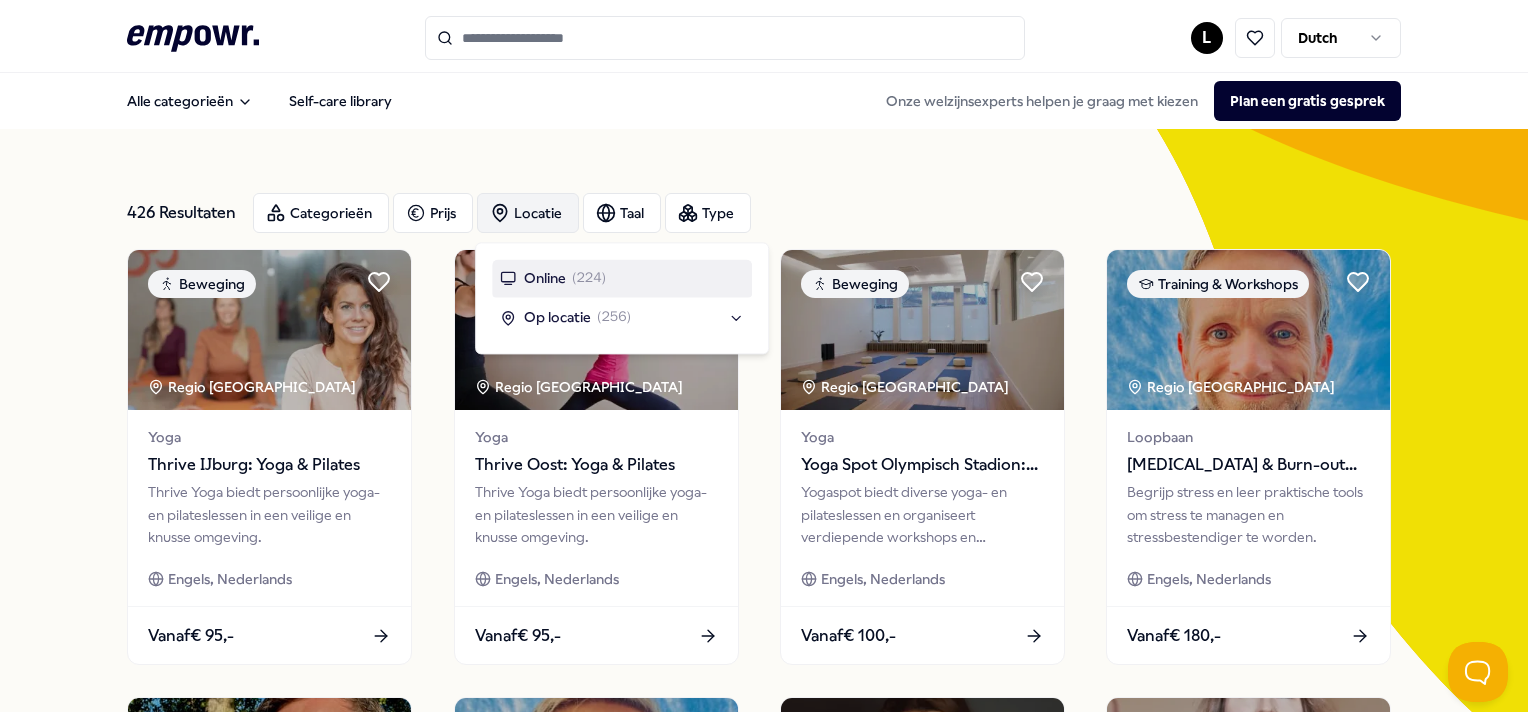 click on "Locatie" at bounding box center [528, 213] 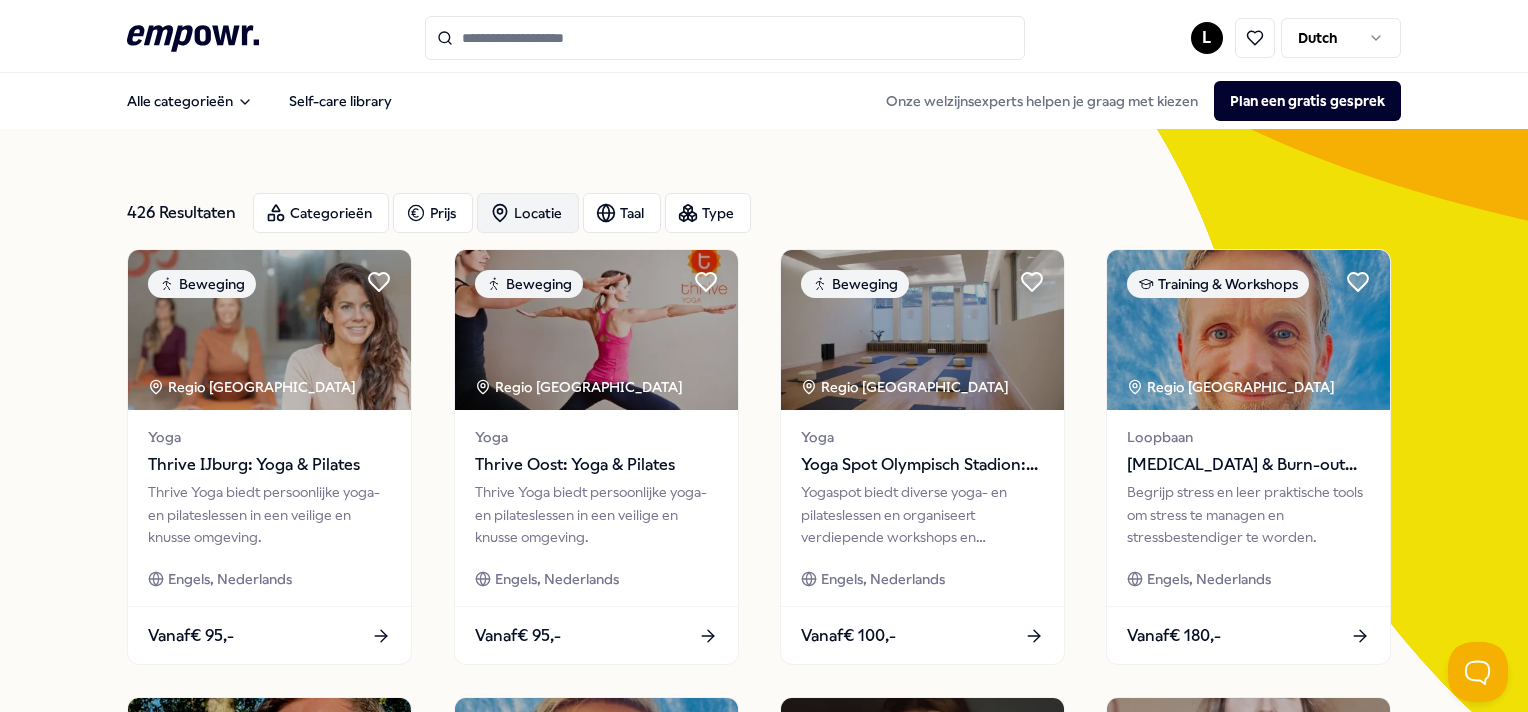 click on "Locatie" at bounding box center (528, 213) 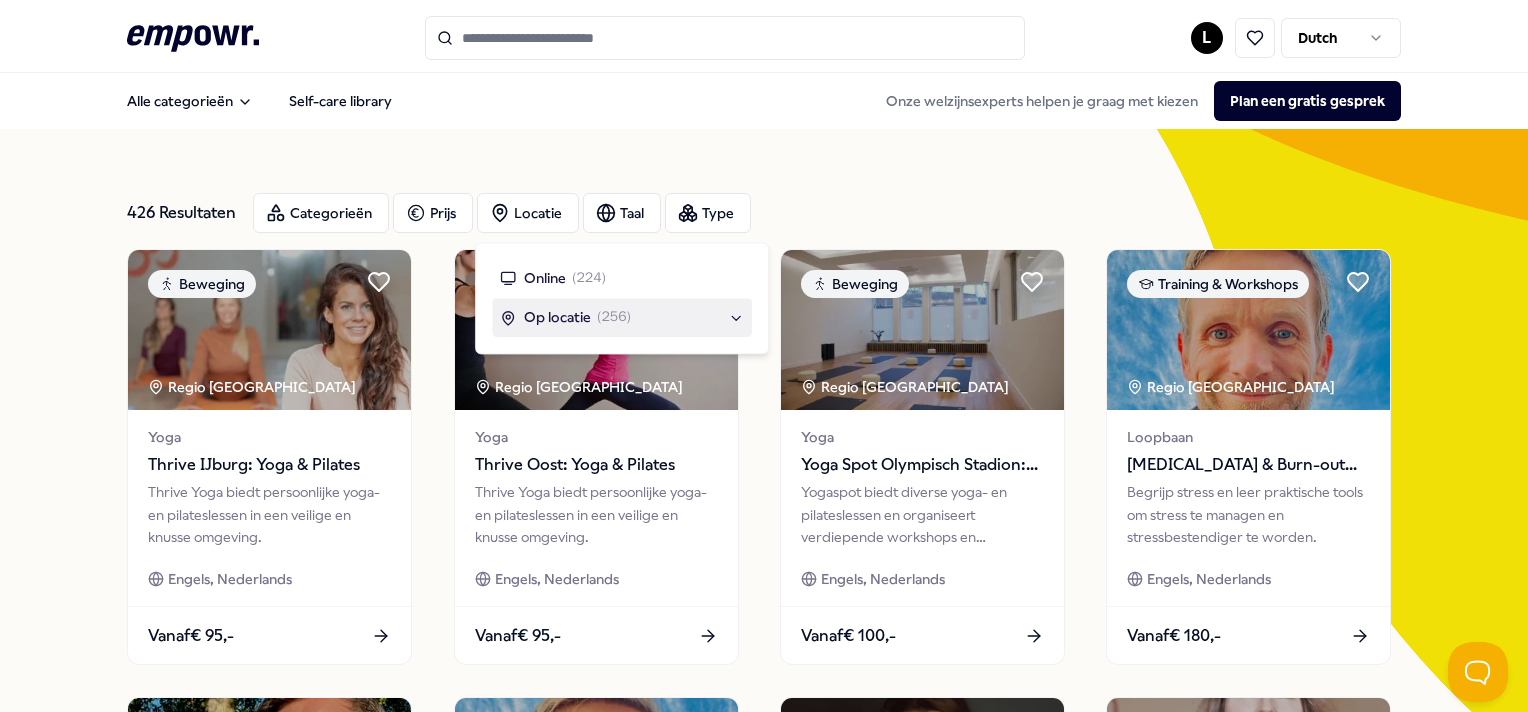 click on "Op locatie" at bounding box center (557, 318) 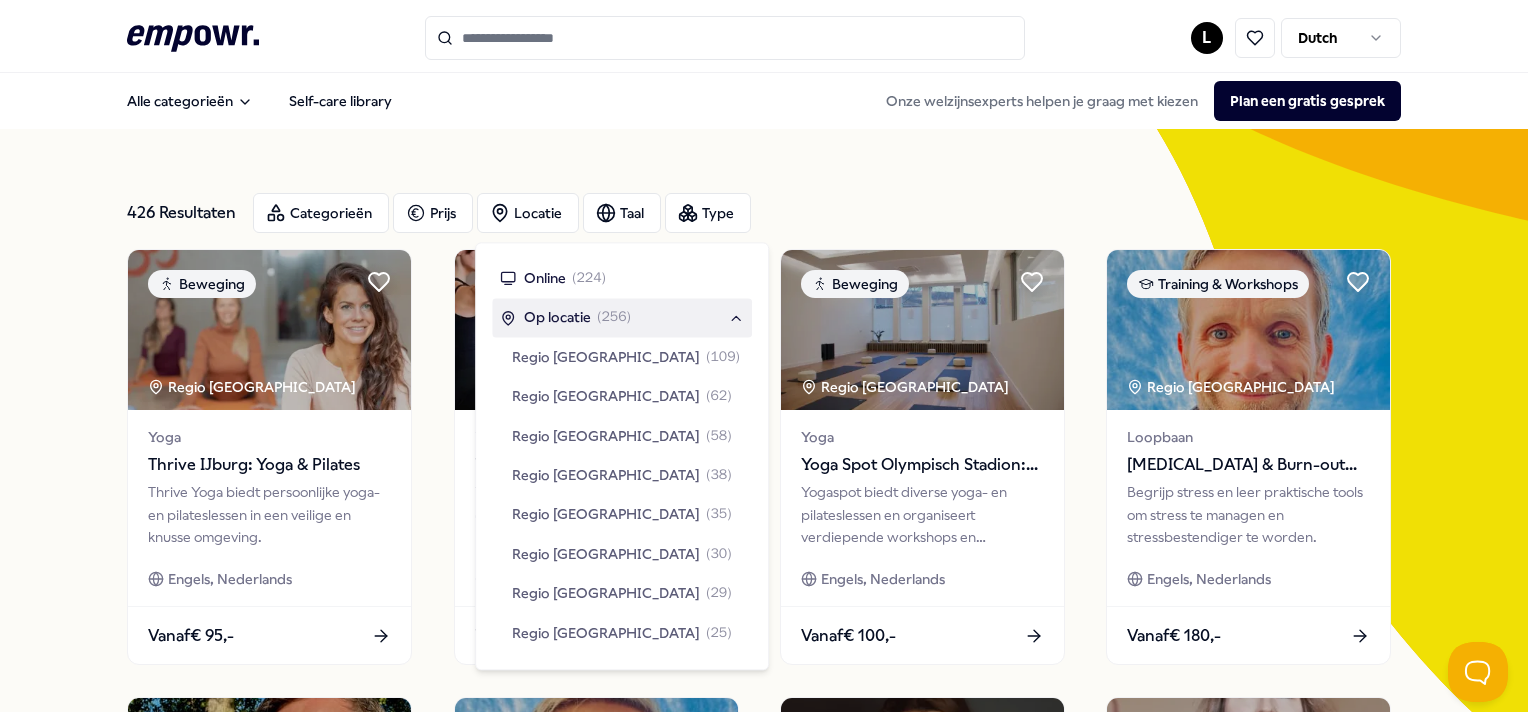 click on "Op locatie" at bounding box center [557, 318] 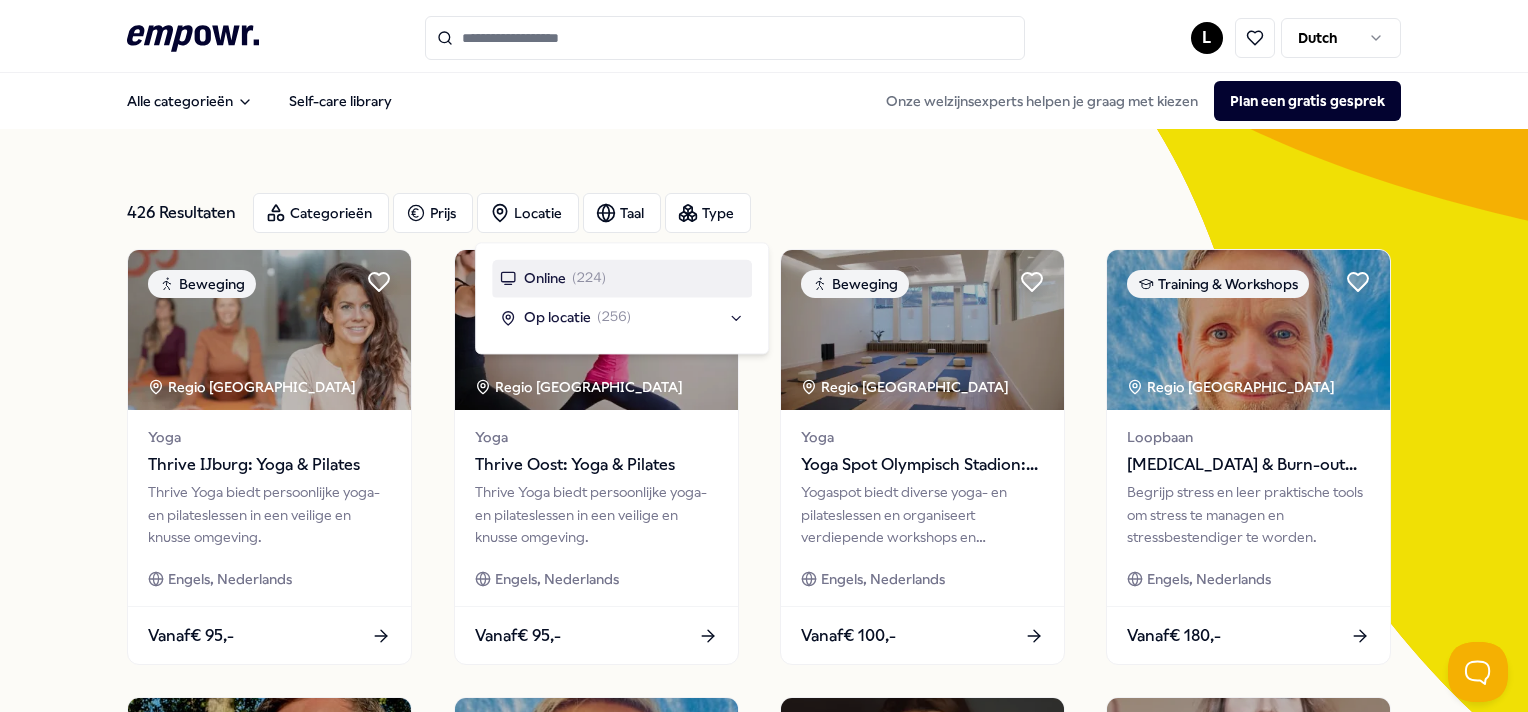 click on "( 224 )" at bounding box center (589, 278) 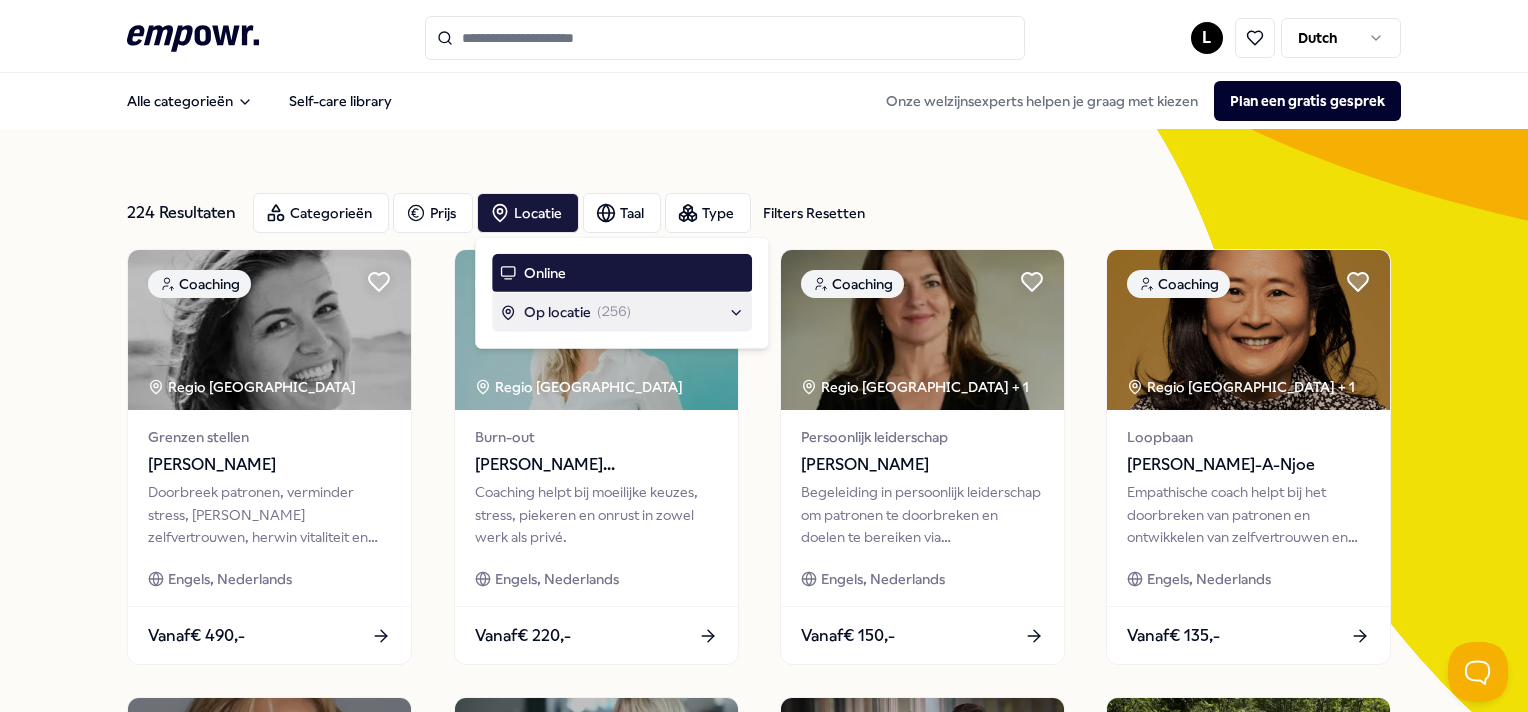 click on "Op locatie" at bounding box center (557, 312) 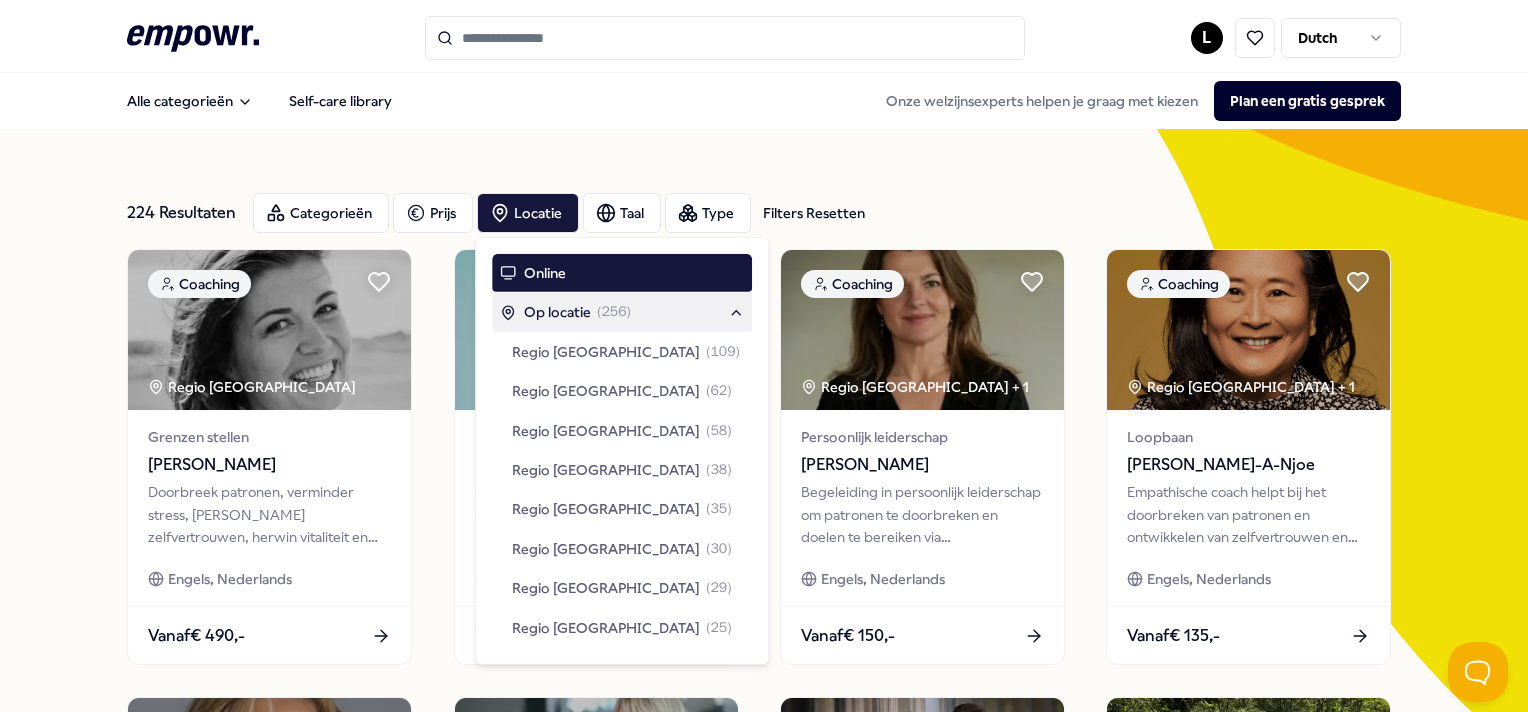 click on "224 Resultaten Filters Resetten Categorieën Prijs Locatie Taal Type Filters Resetten Coaching Regio [GEOGRAPHIC_DATA]    Grenzen stellen [PERSON_NAME] Doorbreek patronen, verminder stress, voel zelfvertrouwen, herwin vitaliteit en
kies voor jezelf met deze coaching. Engels, Nederlands Vanaf  € 490,- Coaching Regio Utrecht    Burn-out  [PERSON_NAME] Coaching helpt bij moeilijke keuzes, stress, piekeren en onrust in zowel werk
als privé. [PERSON_NAME], Nederlands Vanaf  € 220,- Coaching Regio  West  NL    + 1 Persoonlijk leiderschap [PERSON_NAME] Begeleiding in persoonlijk leiderschap om patronen te doorbreken en doelen te
bereiken via bewustwording en actie. Engels, Nederlands Vanaf  € 150,- Coaching Regio [GEOGRAPHIC_DATA]    + 1 Loopbaan  [PERSON_NAME]-A-Njoe Empathische coach helpt bij het doorbreken van patronen en ontwikkelen van
zelfvertrouwen en innerlijke kracht. Engels, Nederlands Vanaf  € 135,- Coaching Leiderschap & Management [PERSON_NAME], Nederlands, Italiaans, Zweeds Vanaf  € 175,-" at bounding box center (764, 909) 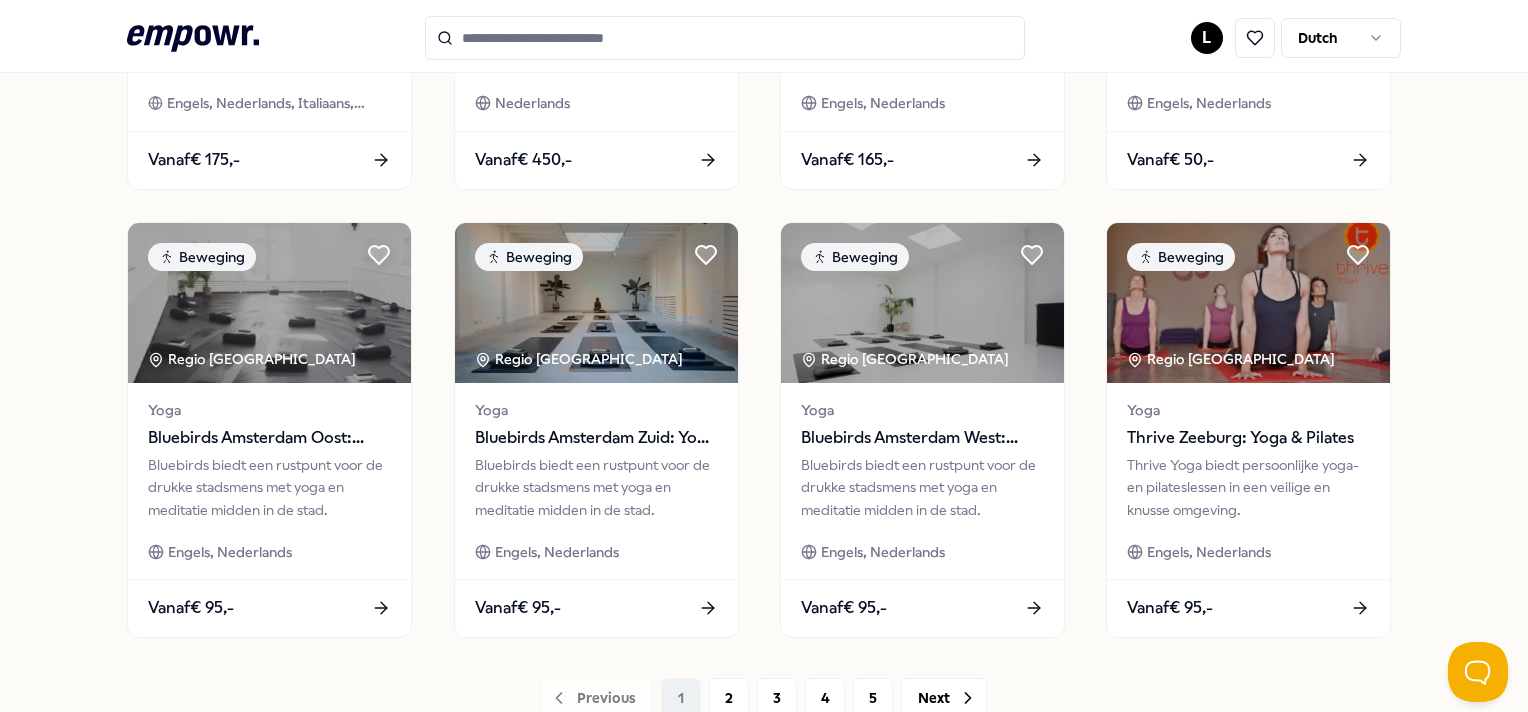 scroll, scrollTop: 1076, scrollLeft: 0, axis: vertical 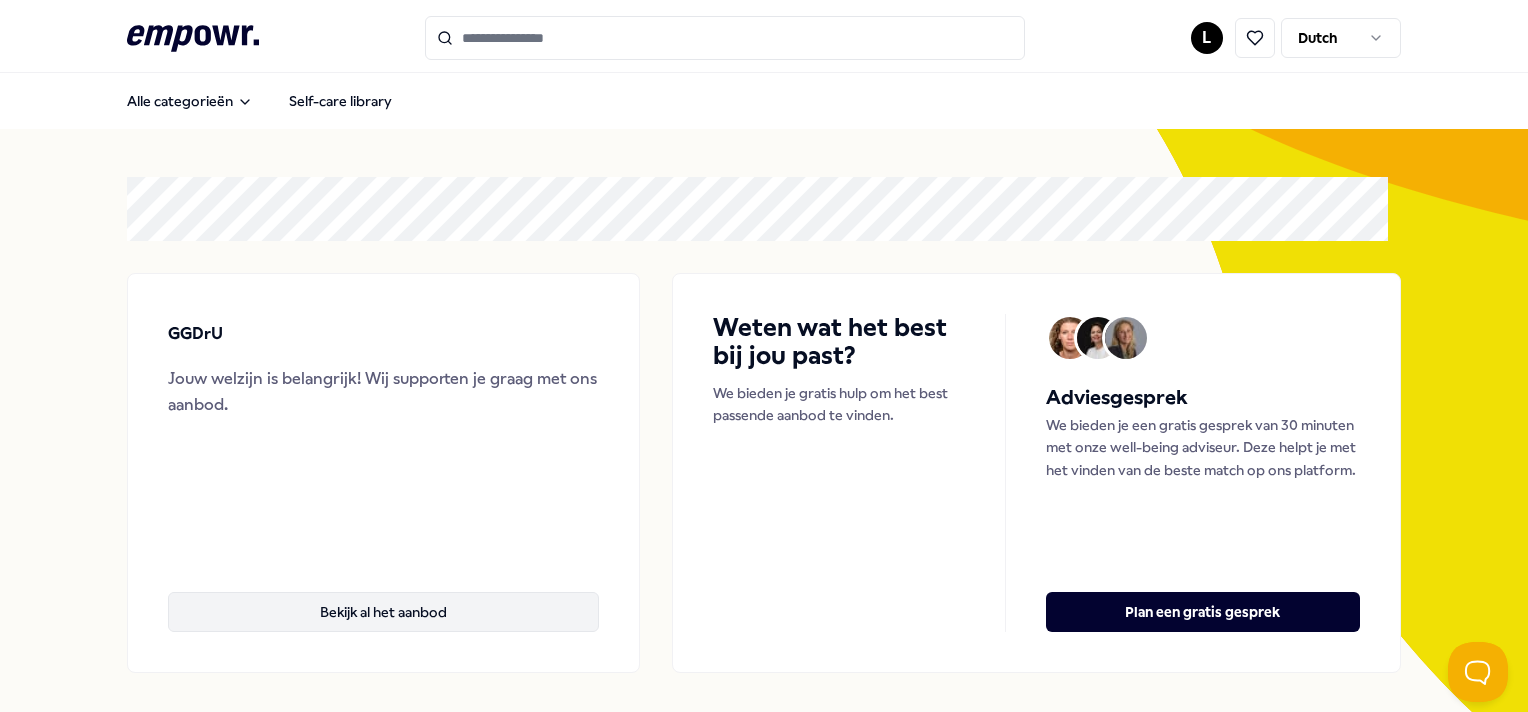 click on "Bekijk al het aanbod" at bounding box center (383, 612) 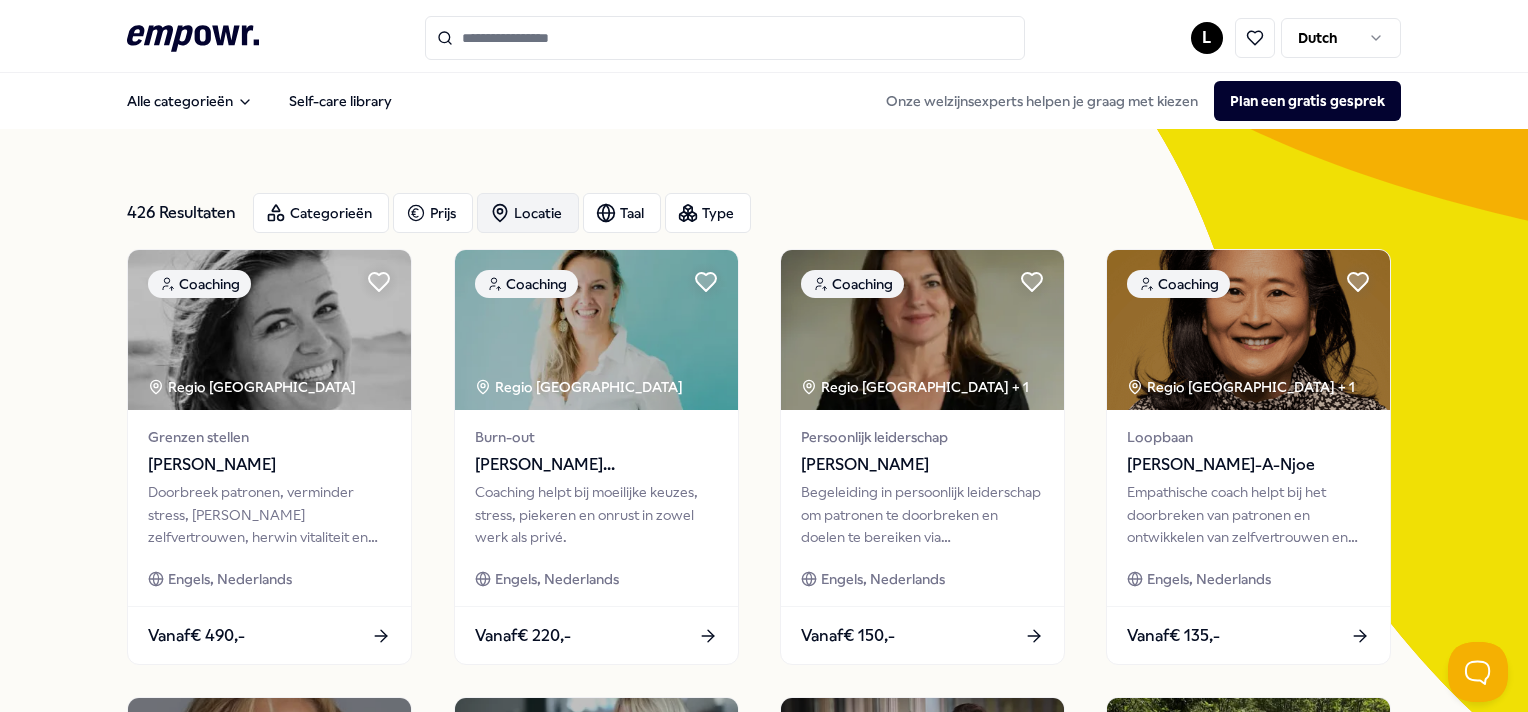 click on "Locatie" at bounding box center (528, 213) 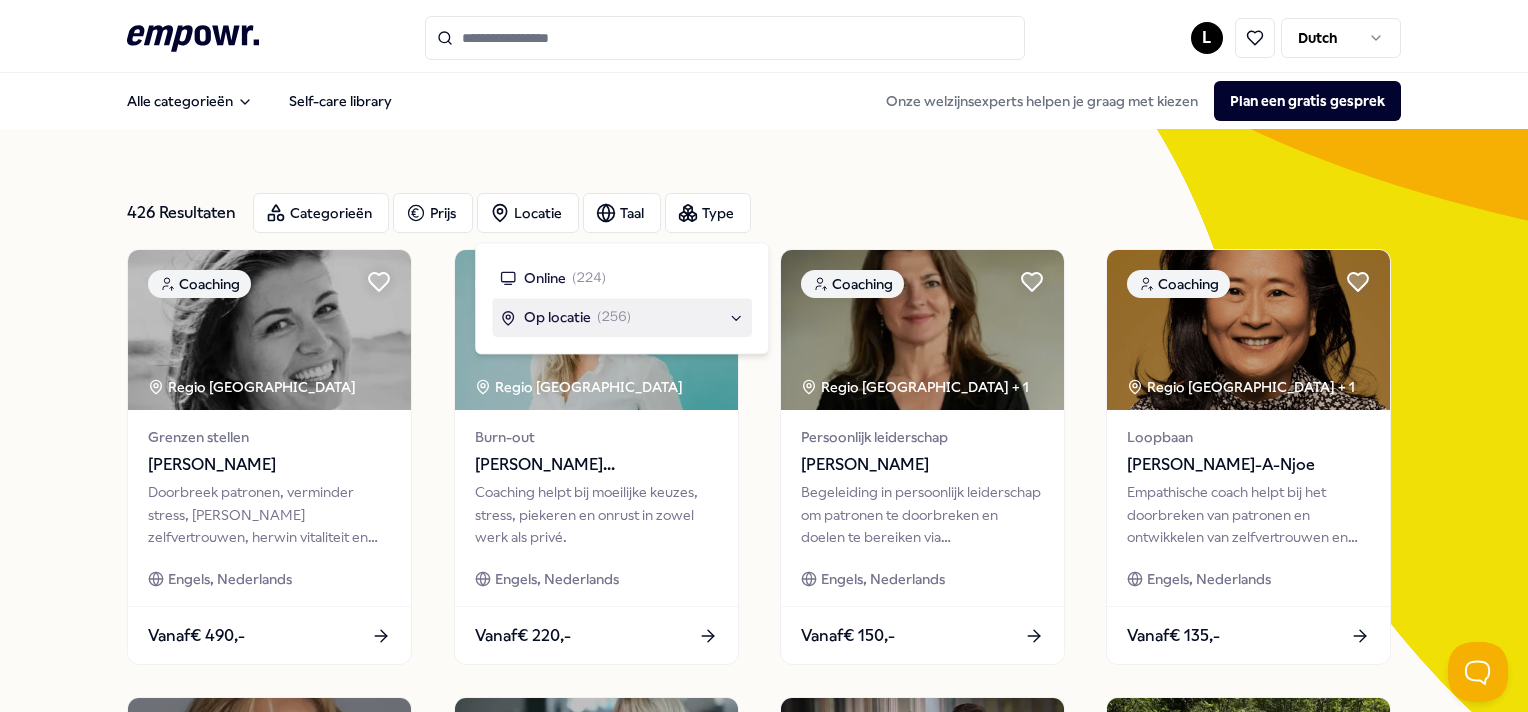 click on "Op locatie ( 256 )" at bounding box center [622, 318] 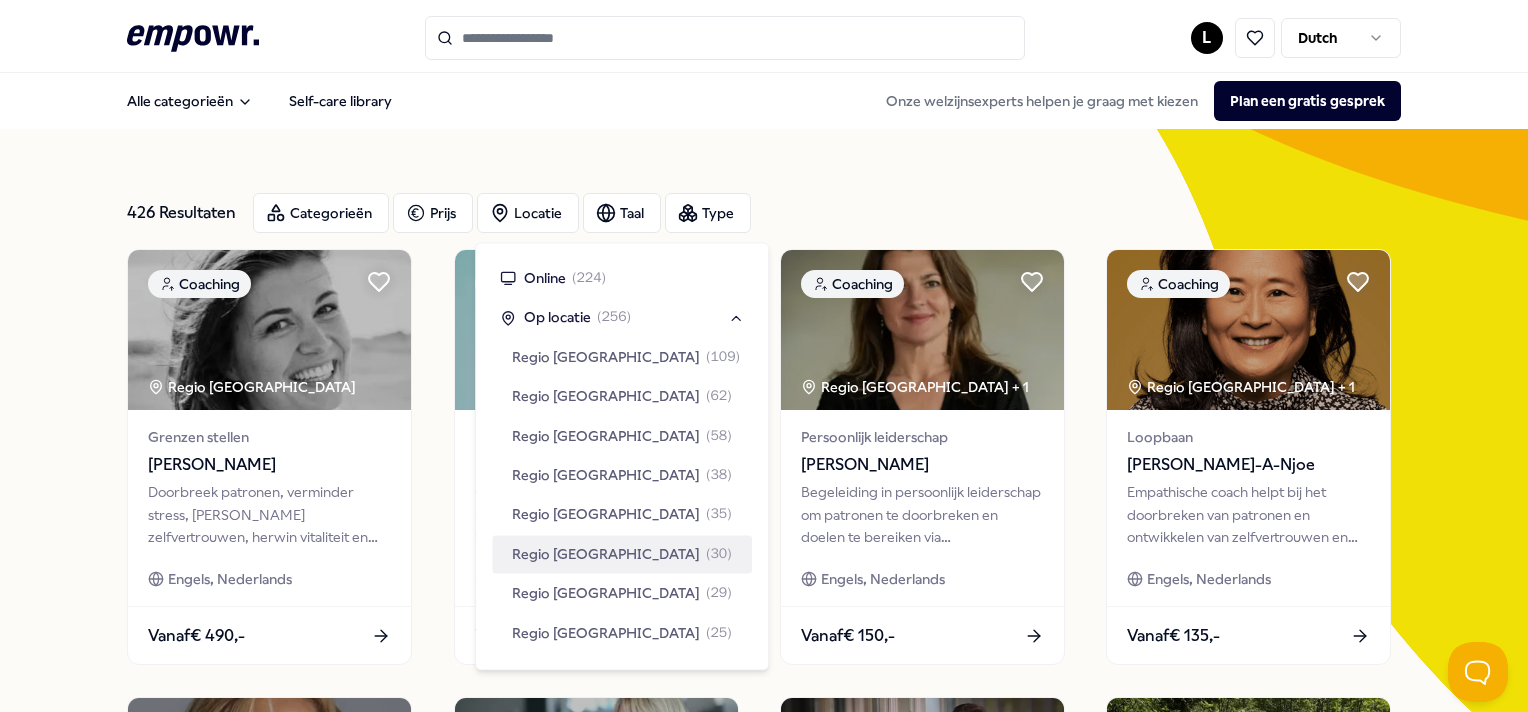 click on "Regio [GEOGRAPHIC_DATA]" at bounding box center (606, 554) 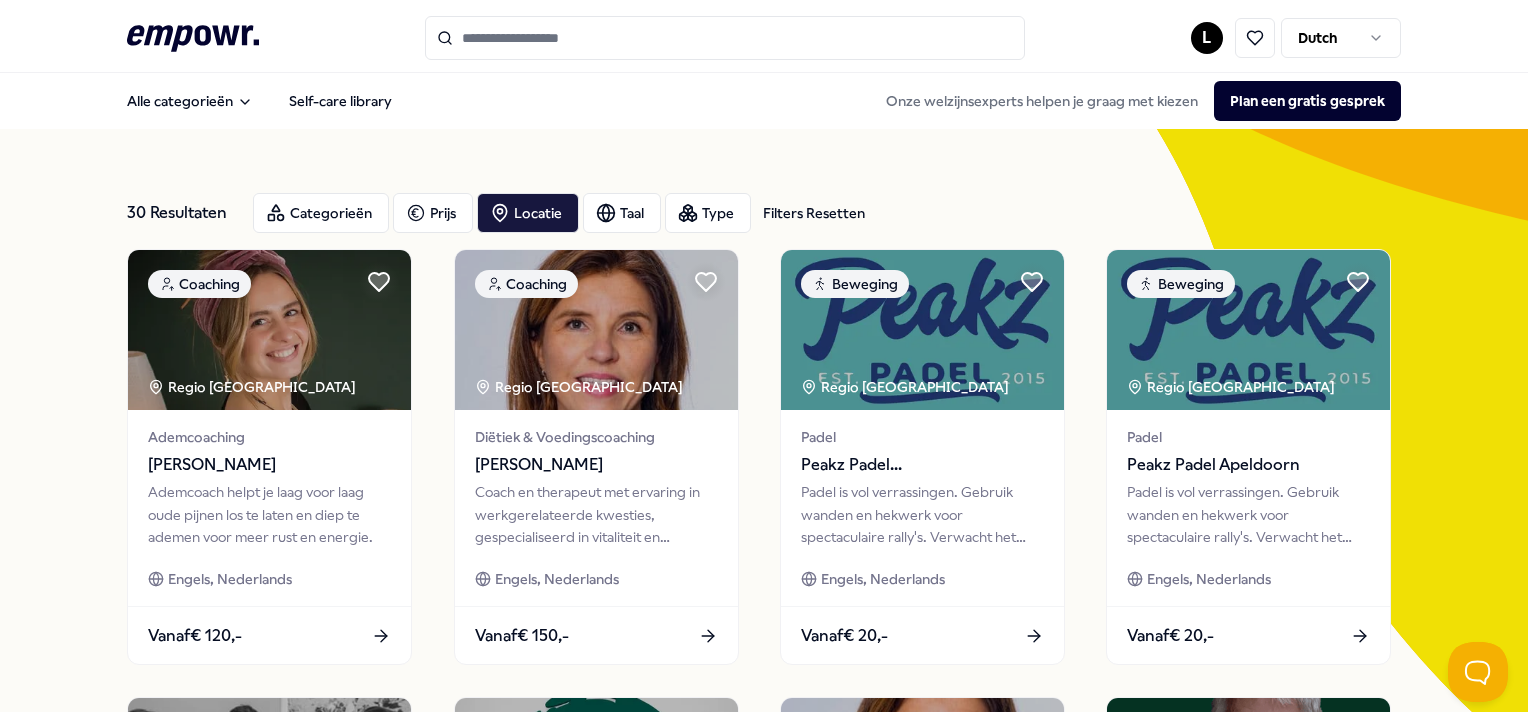 click on ".empowr-logo_svg__cls-1{fill:#03032f} L Dutch Alle categorieën   Self-care library Onze welzijnsexperts helpen je graag met kiezen Plan een gratis gesprek 30 Resultaten Filters Resetten Categorieën Prijs Locatie Taal Type Filters Resetten Coaching Regio Oost NL    Ademcoaching Theresia Hofmaier Ademcoach helpt je laag voor laag oude pijnen los te laten en diep te ademen
voor meer rust en energie. Engels, Nederlands Vanaf  € 120,- Coaching Regio Oost NL    Diëtiek & Voedingscoaching Jacqueline Straathof Coach en therapeut met ervaring in werkgerelateerde kwesties, gespecialiseerd in
vitaliteit en voeding. Engels, Nederlands Vanaf  € 150,- Beweging Regio Oost NL    Padel Peakz Padel Zwolle Padel is vol verrassingen. Gebruik wanden en hekwerk voor spectaculaire rally's.
Verwacht het onverwachte. Engels, Nederlands Vanaf  € 20,- Beweging Regio Oost NL    Padel Peakz Padel Apeldoorn Padel is vol verrassingen. Gebruik wanden en hekwerk voor spectaculaire rally's.
Verwacht het onverwachte. Vanaf" at bounding box center (764, 356) 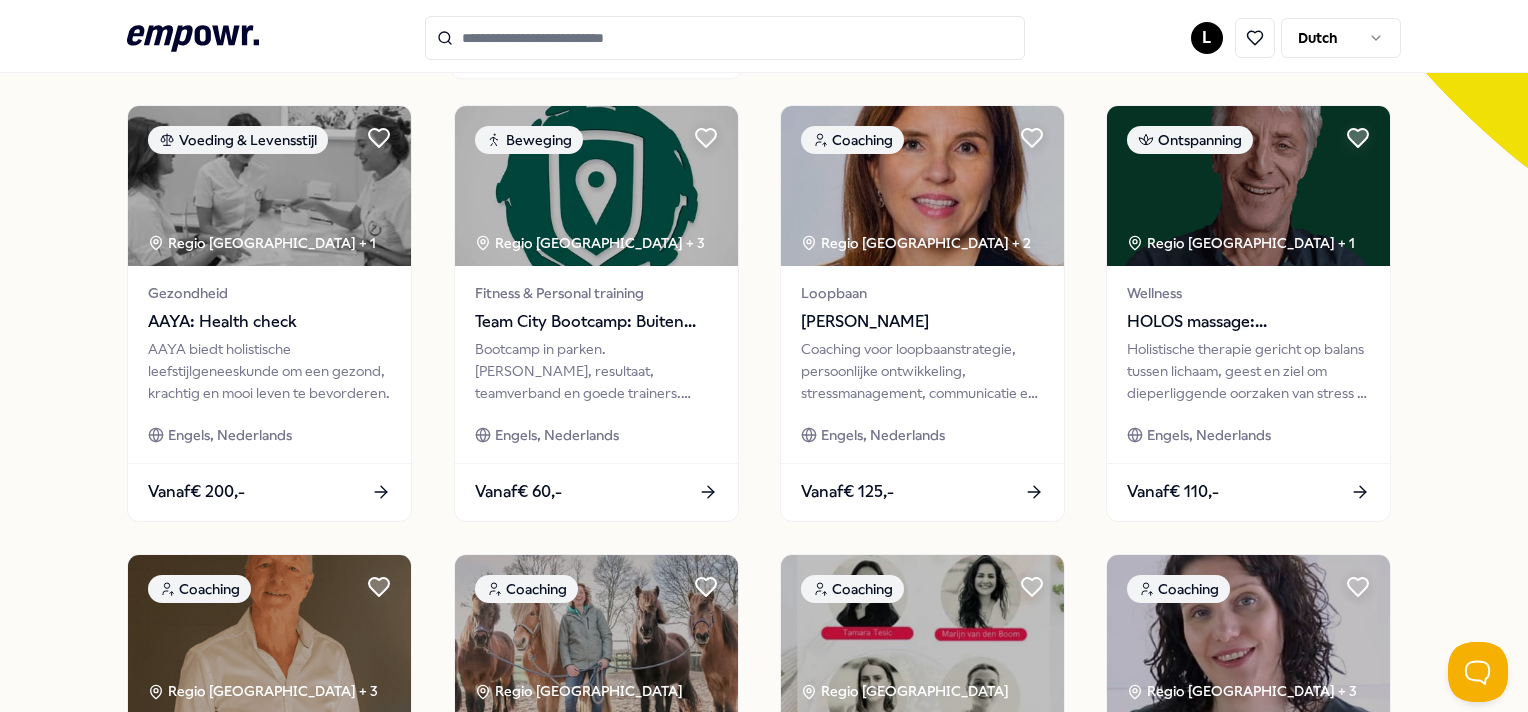 scroll, scrollTop: 595, scrollLeft: 0, axis: vertical 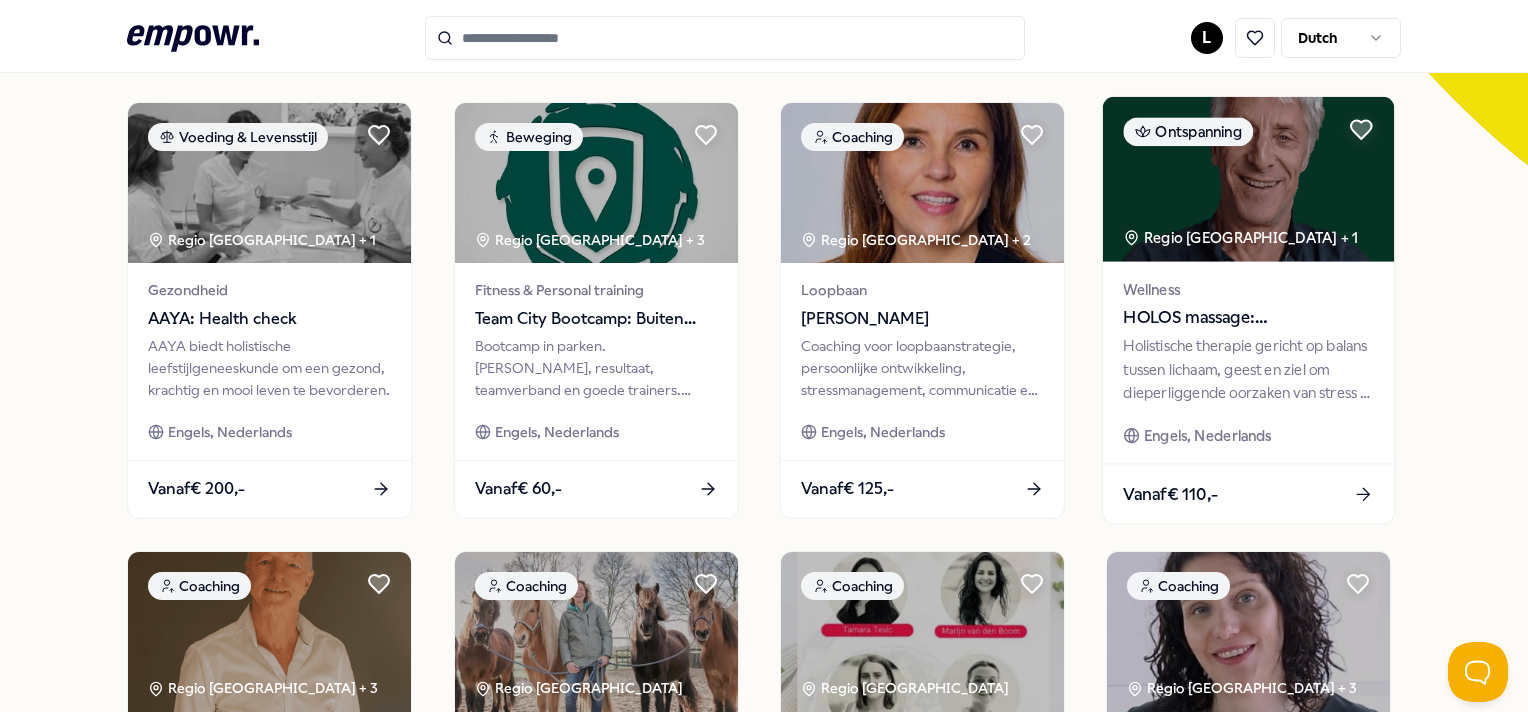 click on "Holistische therapie gericht op balans tussen lichaam, geest en ziel om
dieperliggende oorzaken van stress te vinden." at bounding box center (1249, 369) 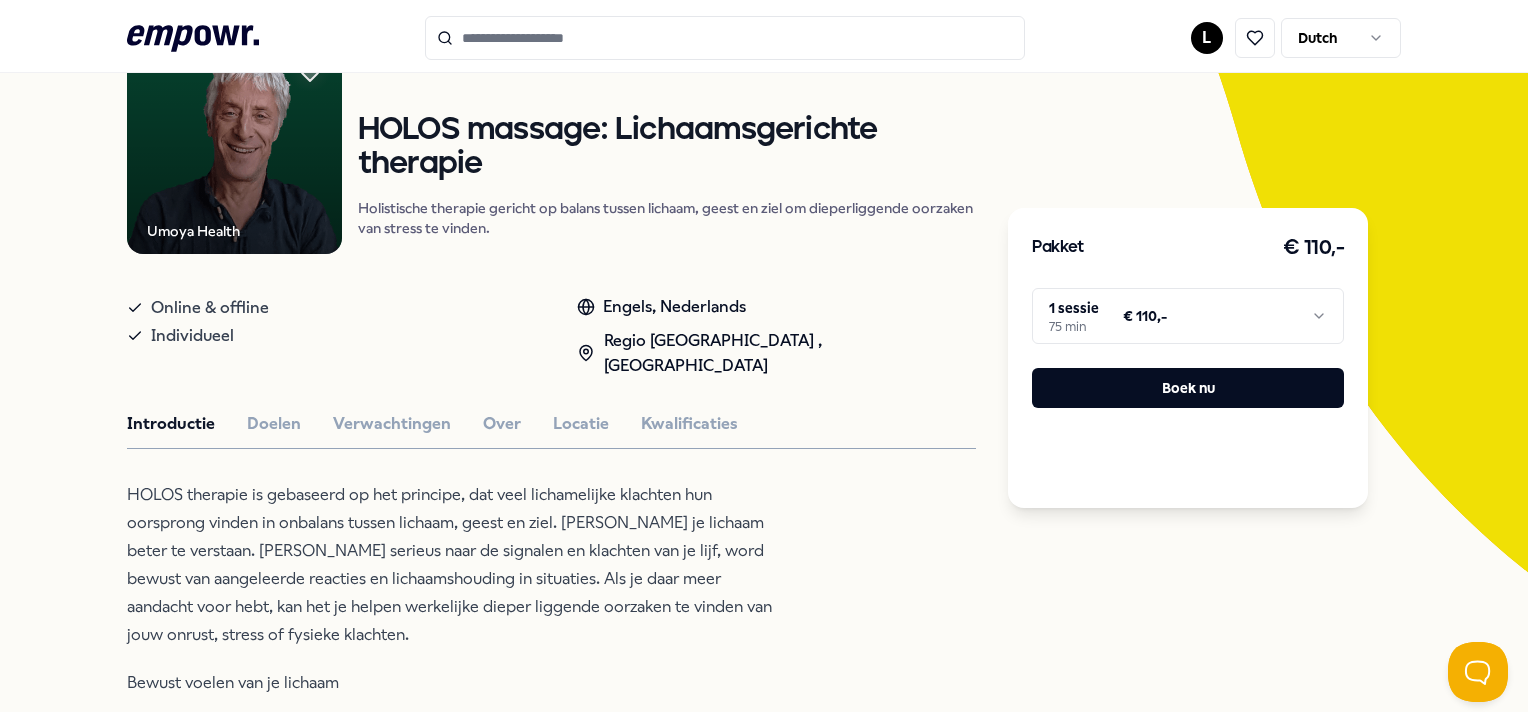 scroll, scrollTop: 189, scrollLeft: 0, axis: vertical 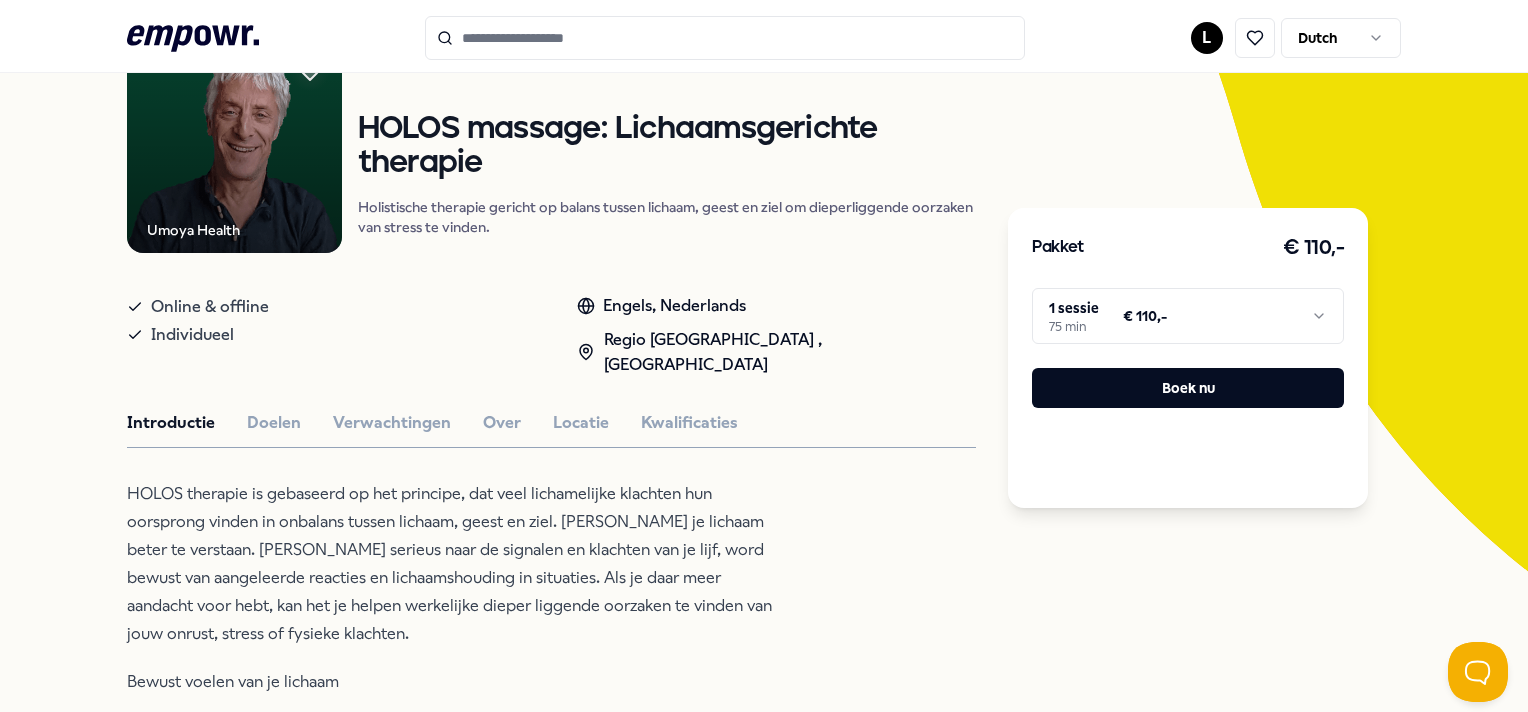 click on "Introductie Doelen Verwachtingen Over Locatie Kwalificaties" at bounding box center (551, 423) 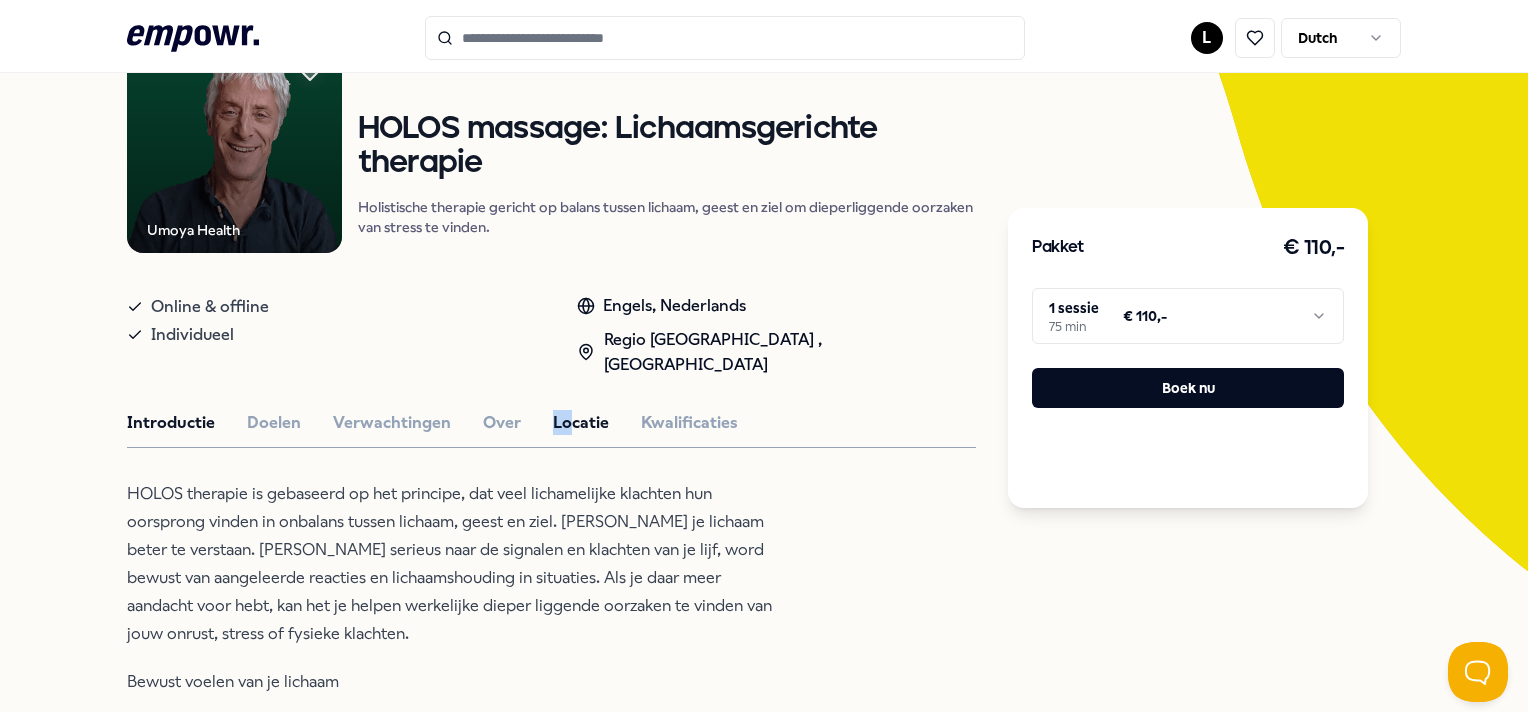 drag, startPoint x: 541, startPoint y: 393, endPoint x: 565, endPoint y: 393, distance: 24 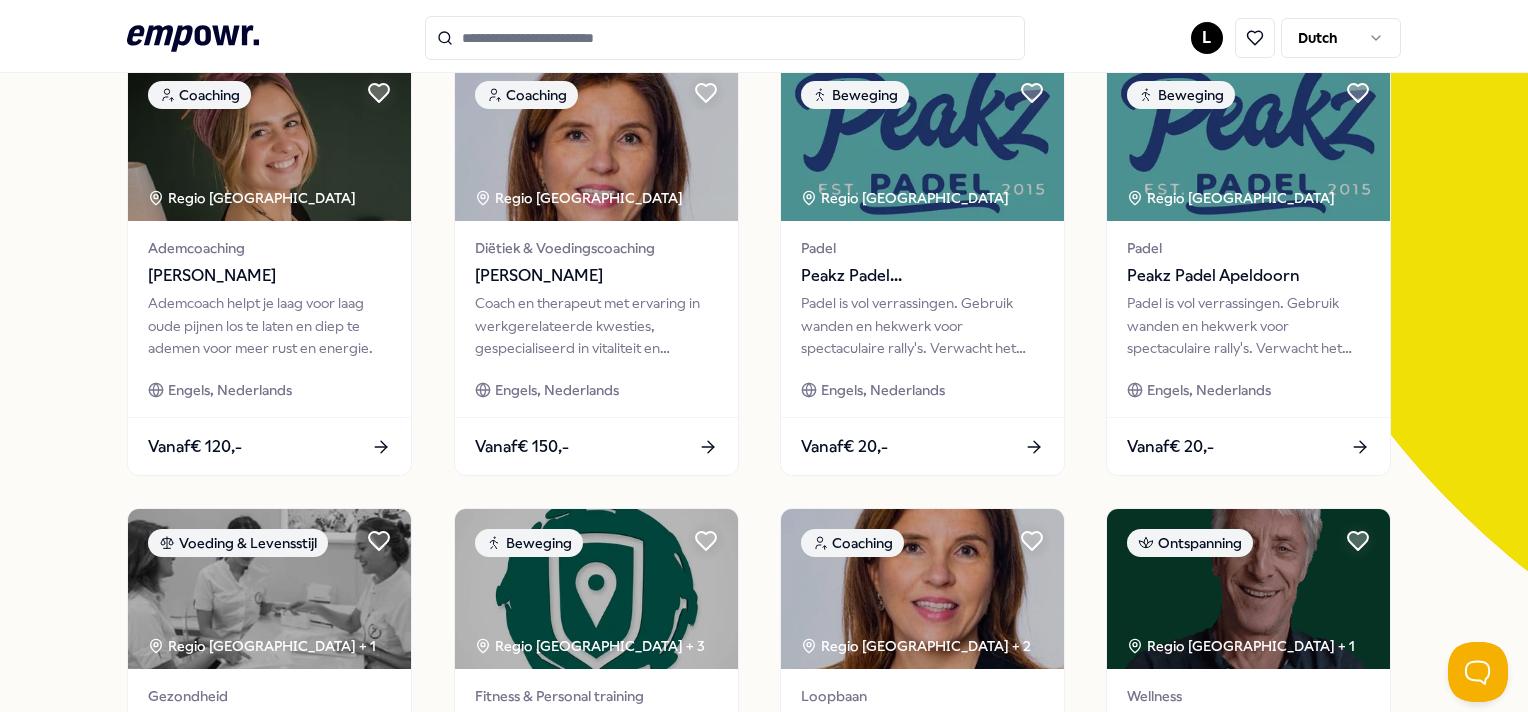 click at bounding box center [725, 38] 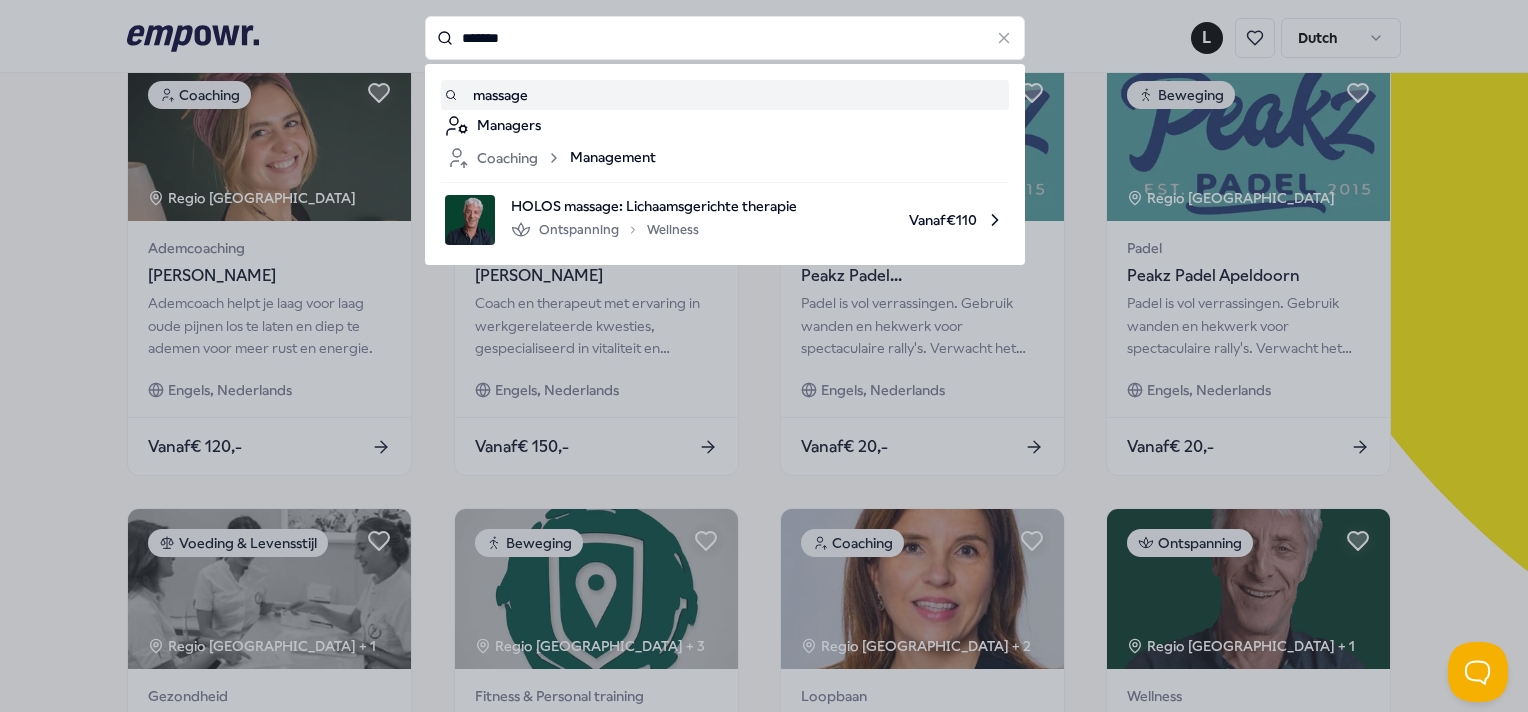 type on "*******" 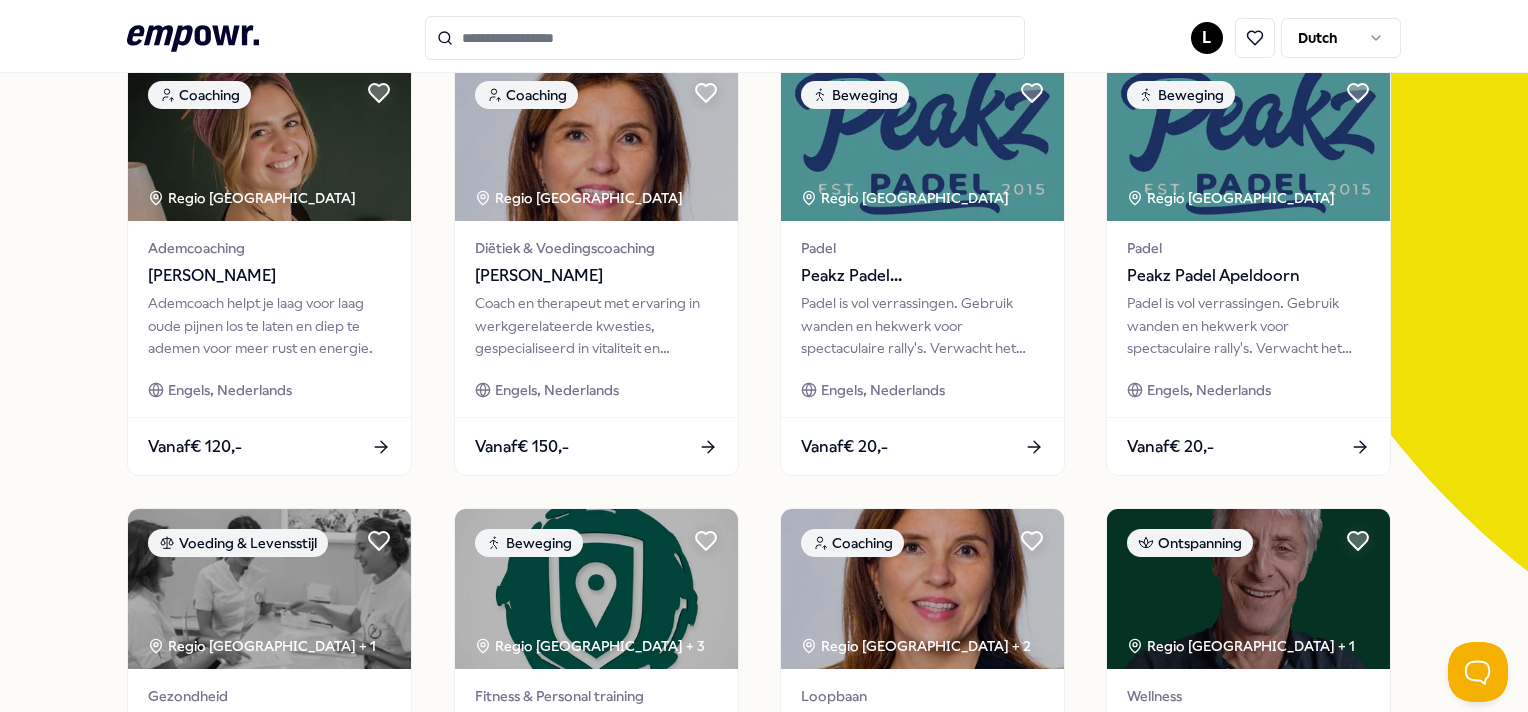 type on "*******" 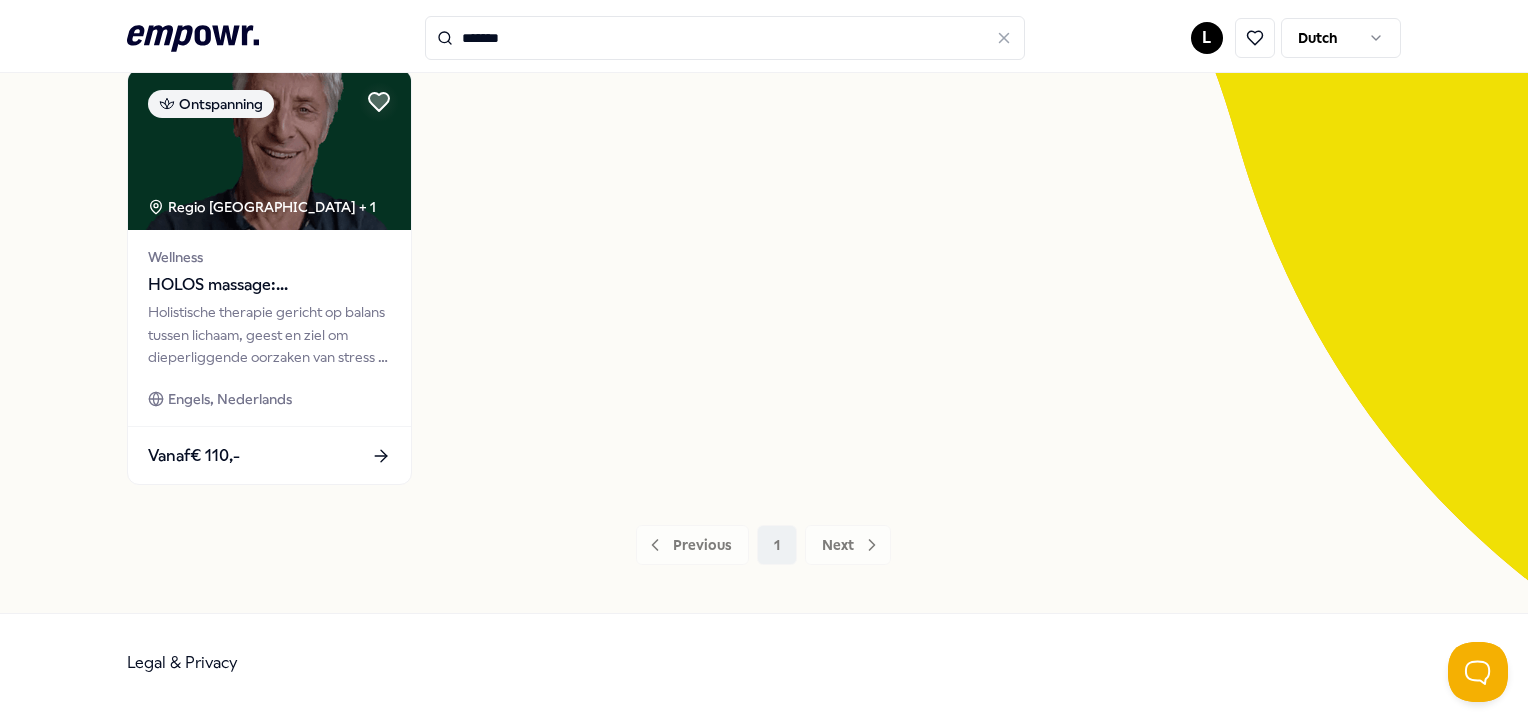 scroll, scrollTop: 128, scrollLeft: 0, axis: vertical 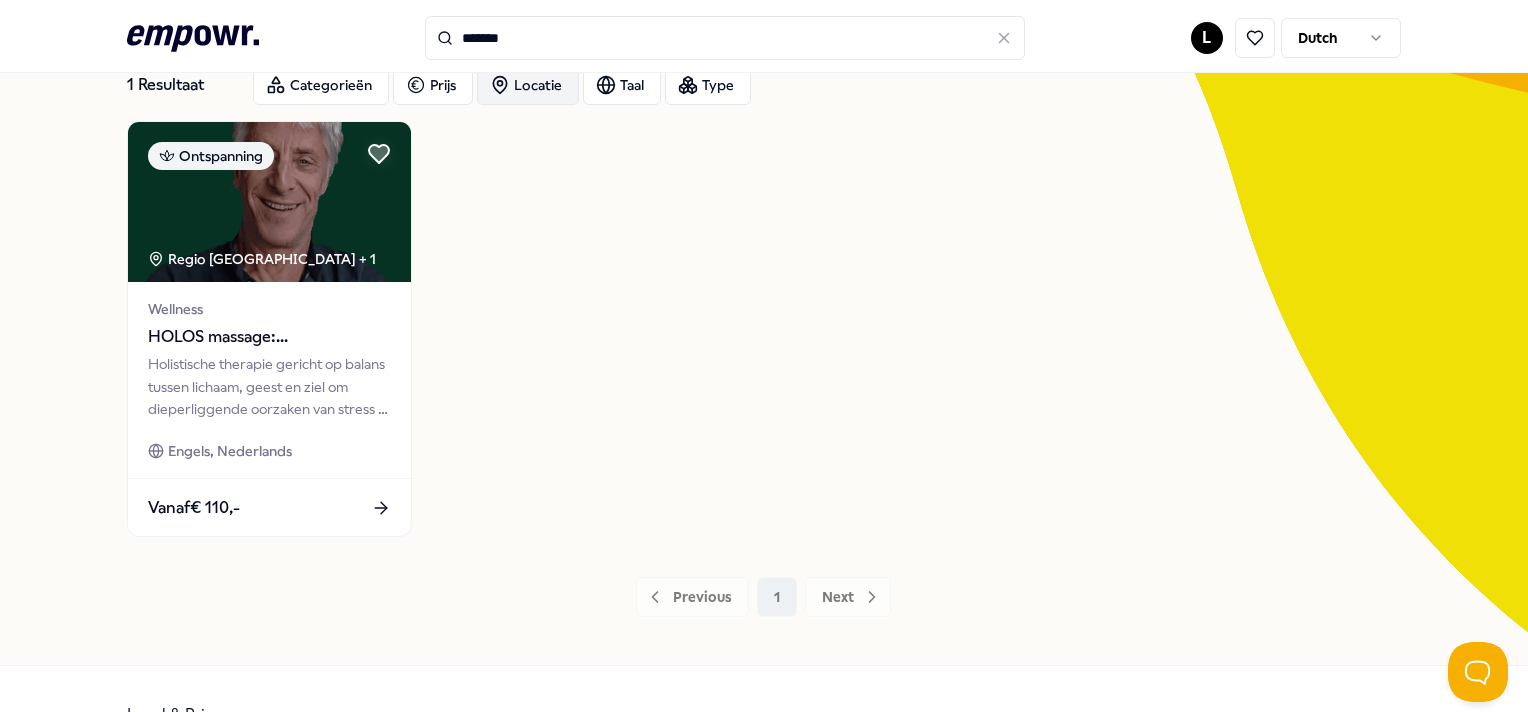 click on "Locatie" at bounding box center [528, 85] 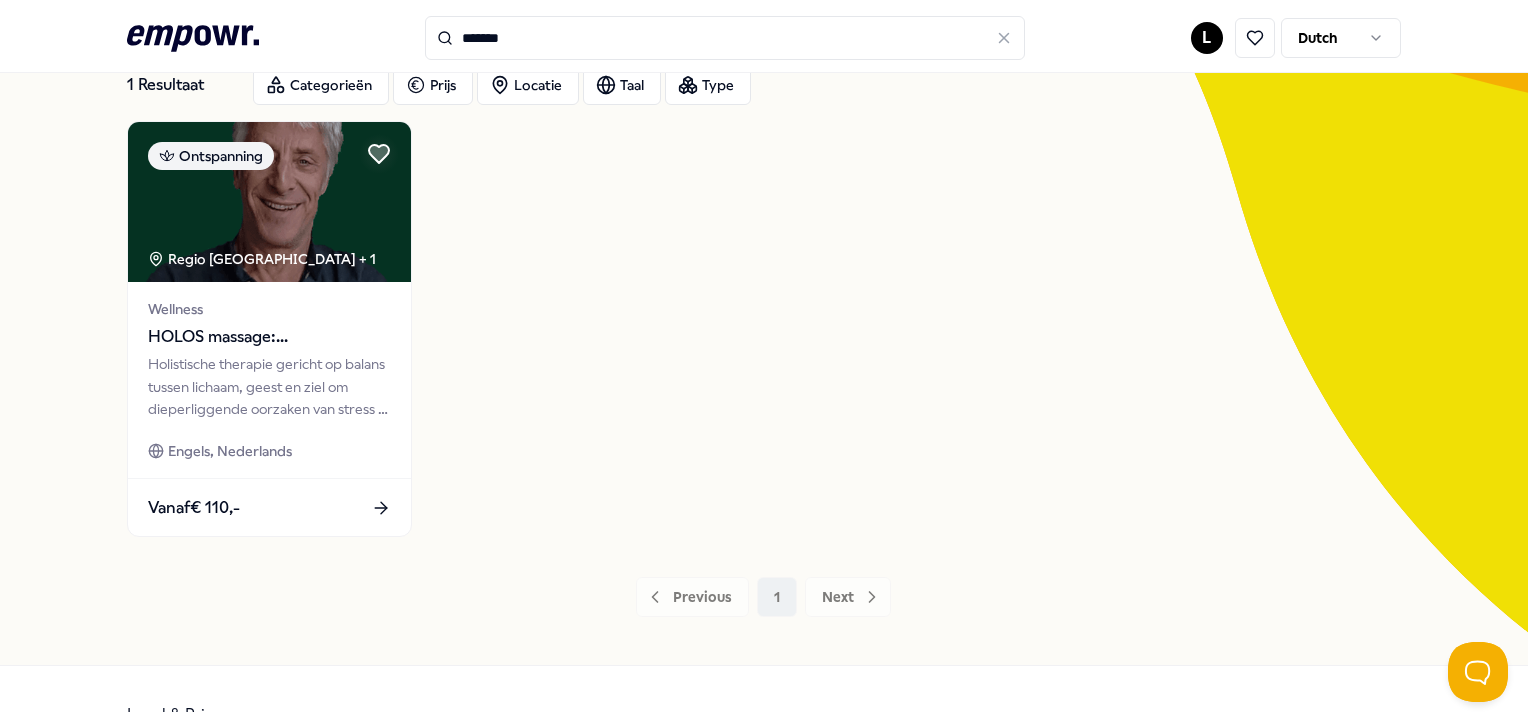 click 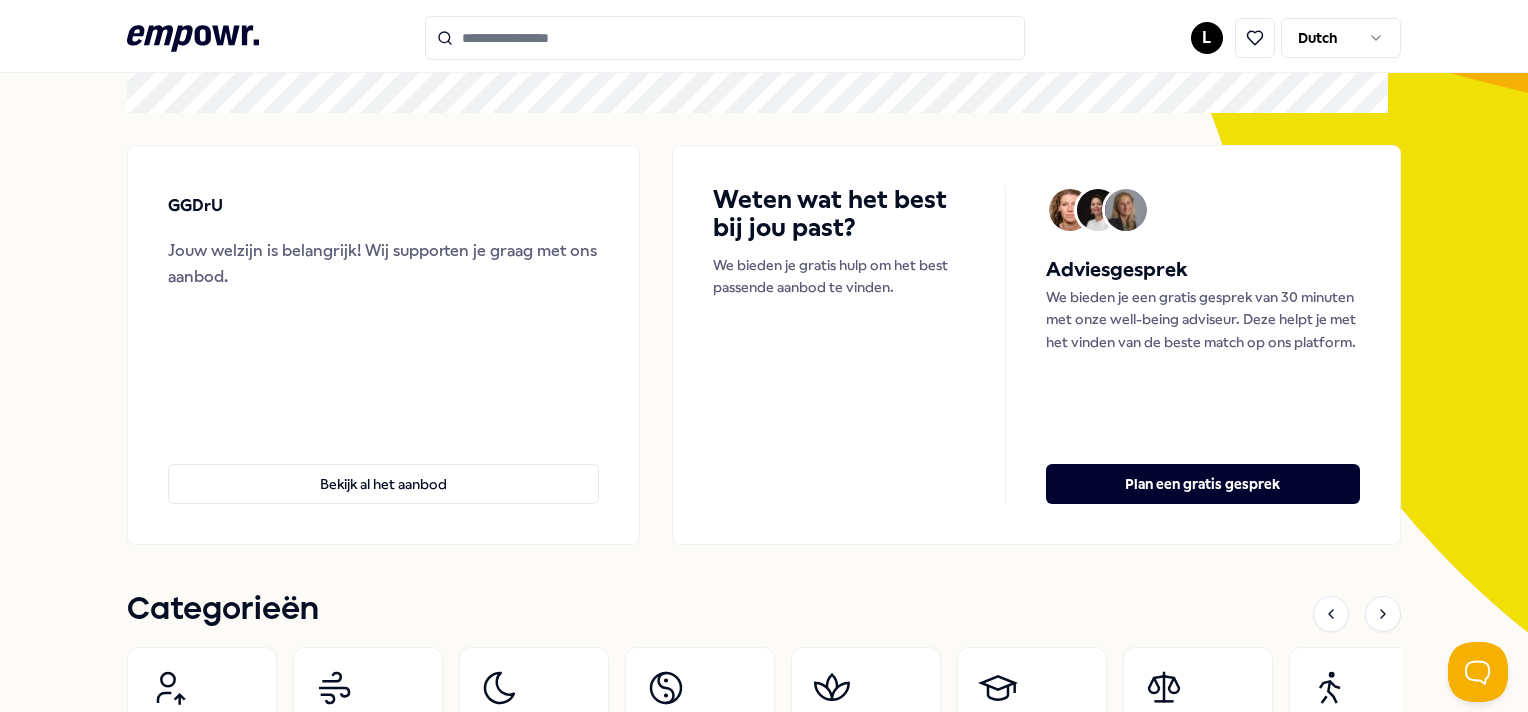 click at bounding box center (725, 38) 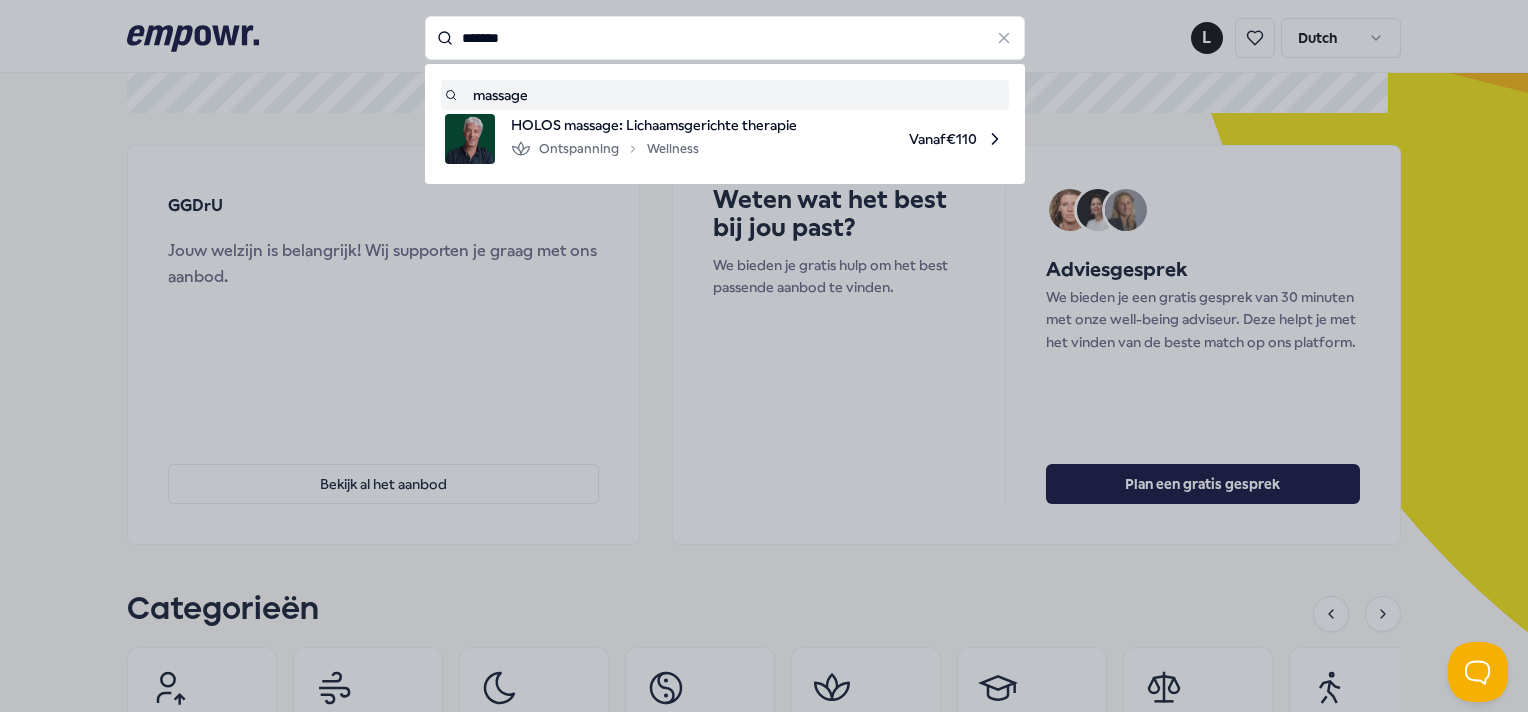 type on "*******" 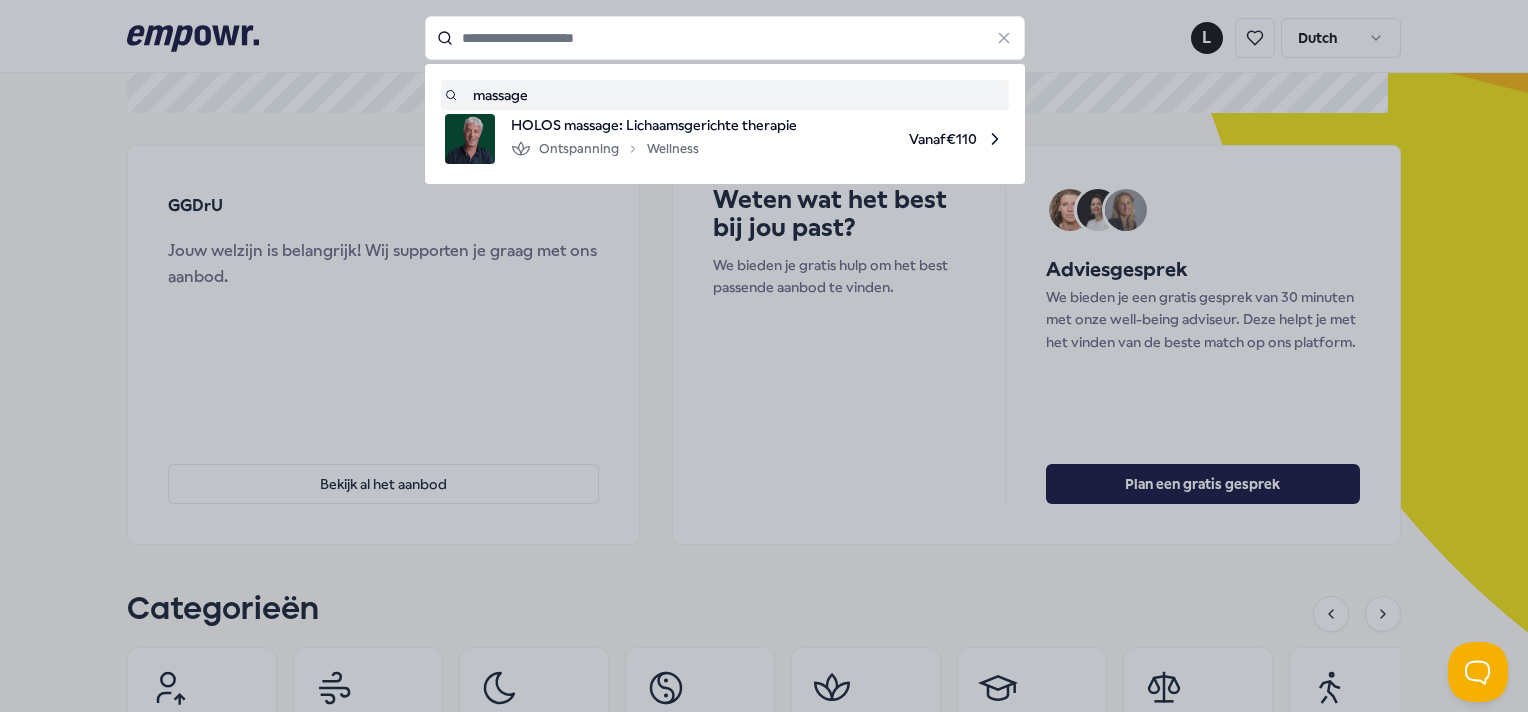 type on "*******" 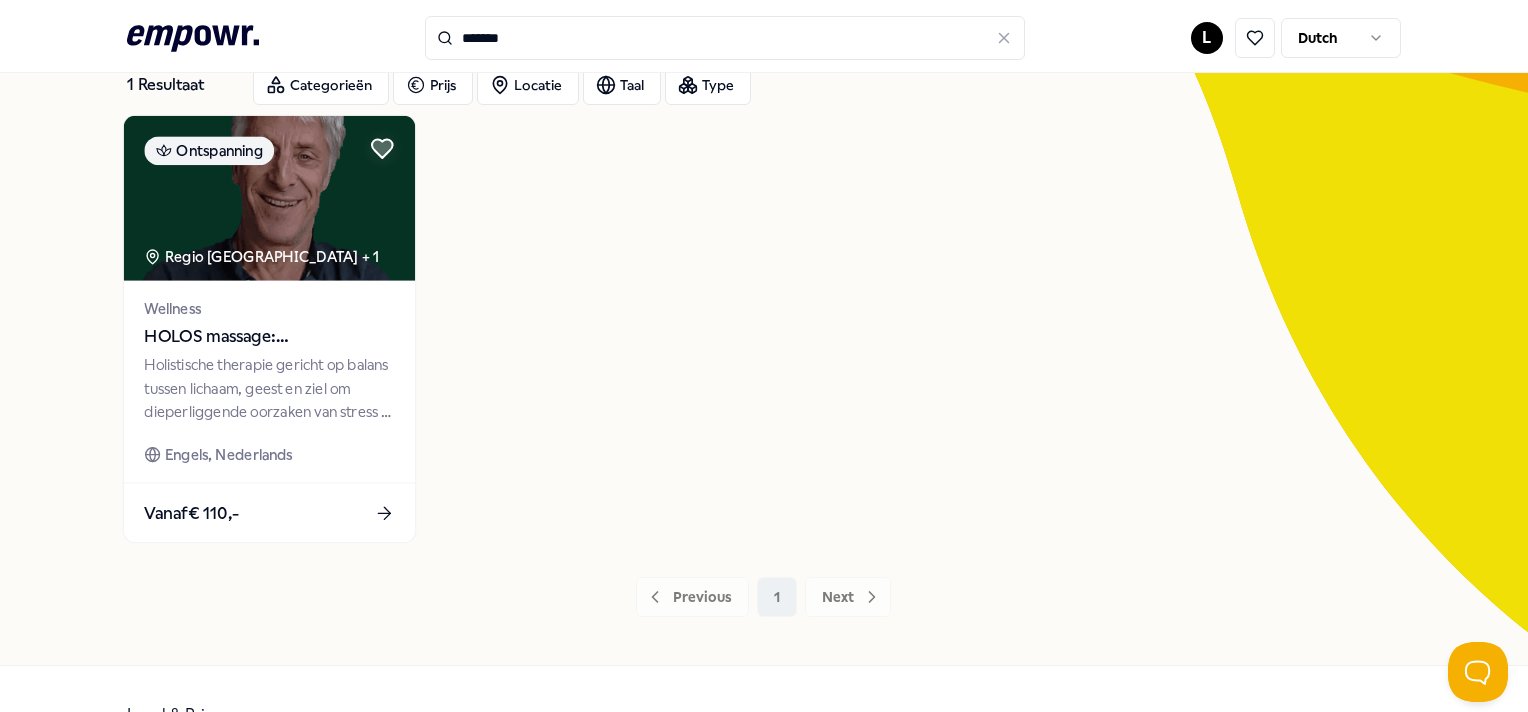 click on "Wellness HOLOS massage: Lichaamsgerichte therapie Holistische therapie gericht op balans tussen lichaam, geest en ziel om
dieperliggende oorzaken van stress te vinden. Engels, Nederlands" at bounding box center (269, 382) 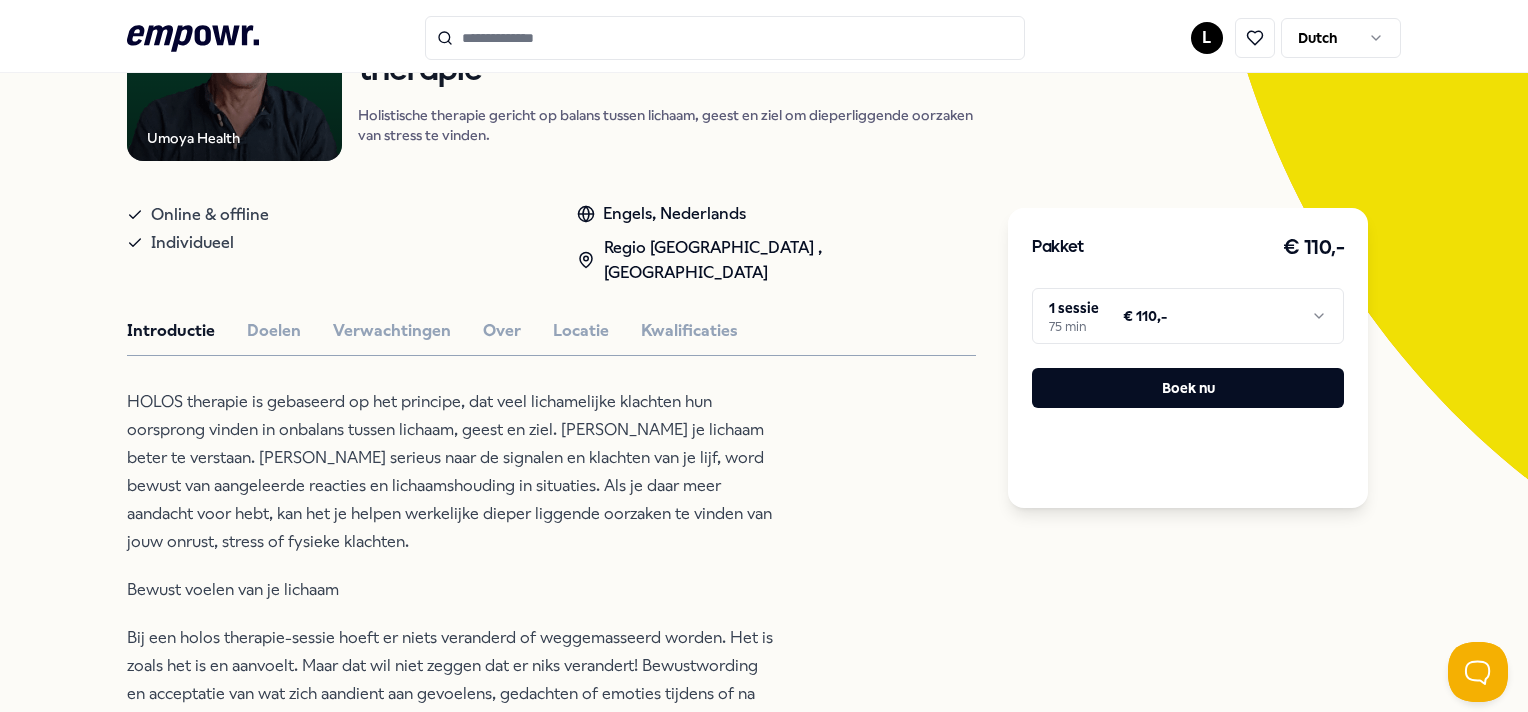 scroll, scrollTop: 260, scrollLeft: 0, axis: vertical 